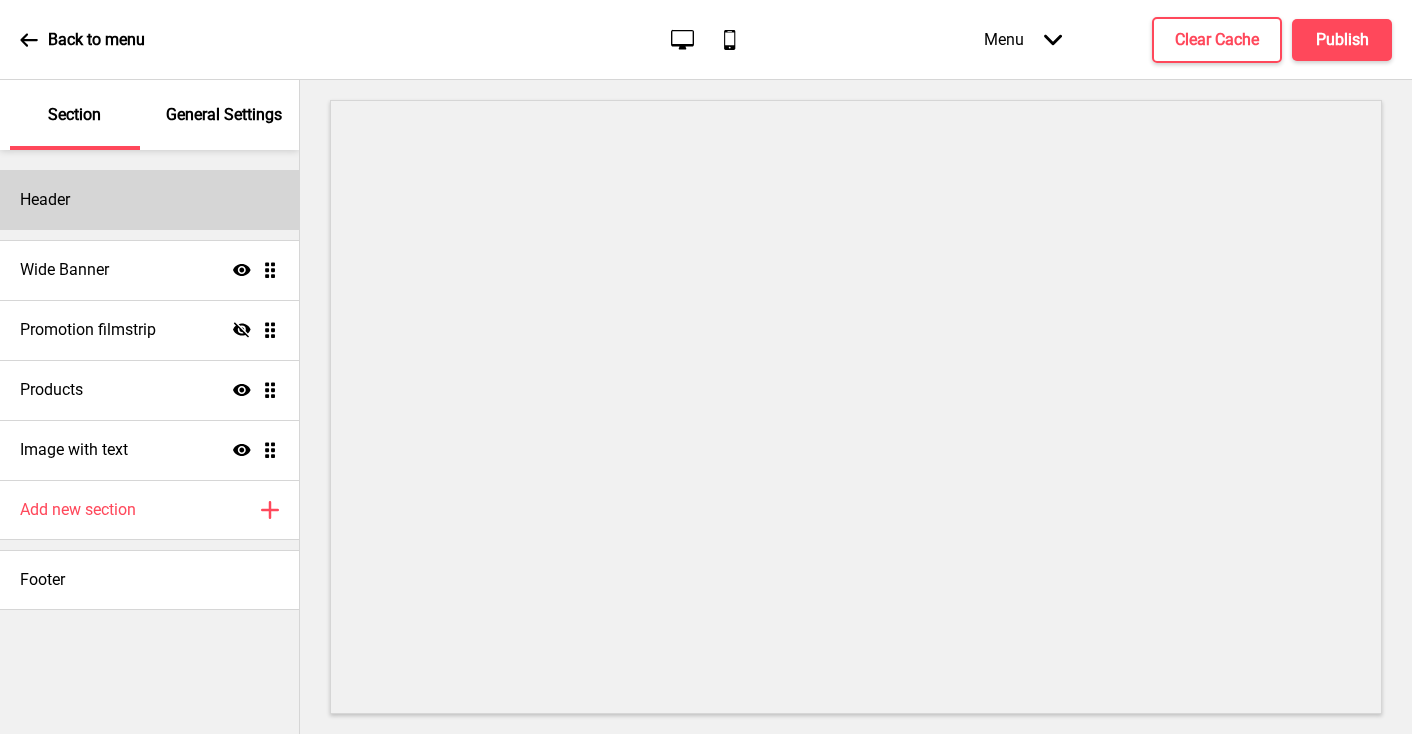 scroll, scrollTop: 0, scrollLeft: 0, axis: both 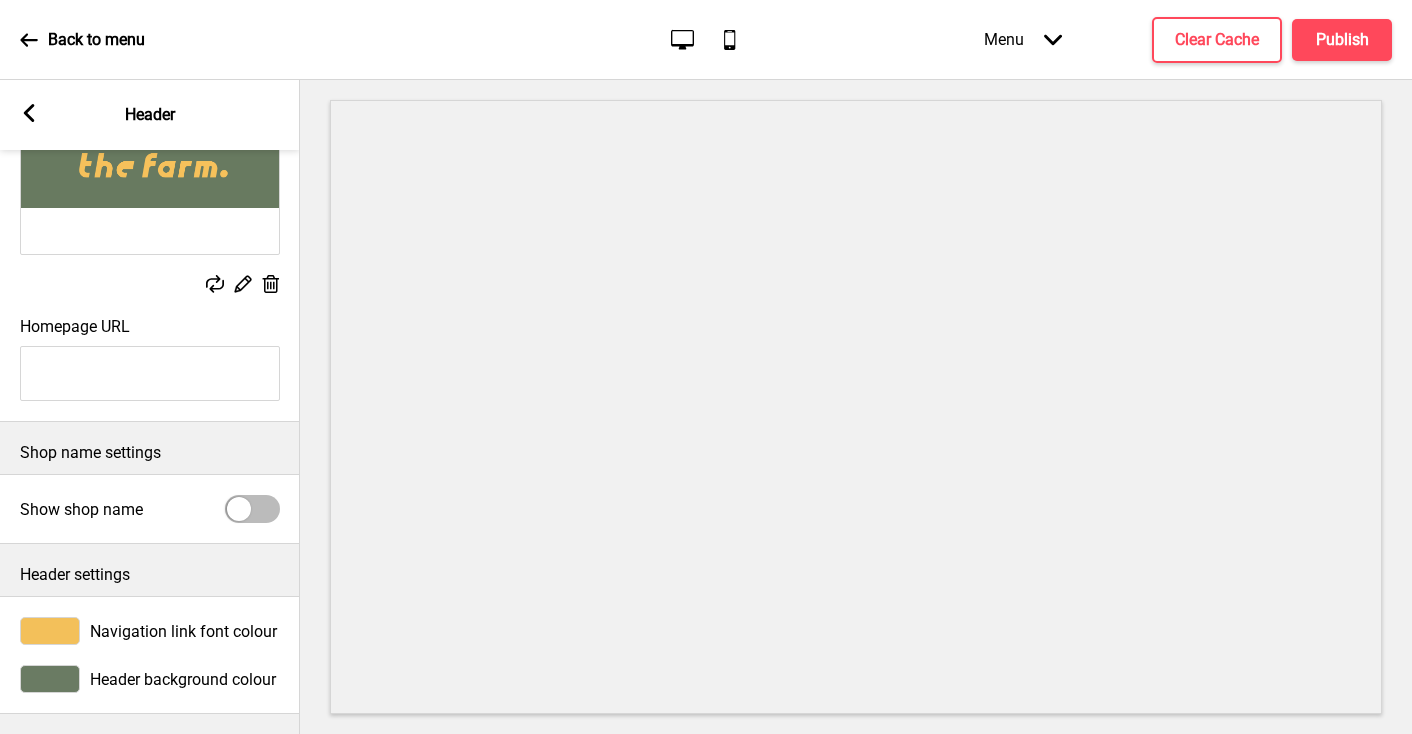 click on "Navigation link font colour" at bounding box center (183, 631) 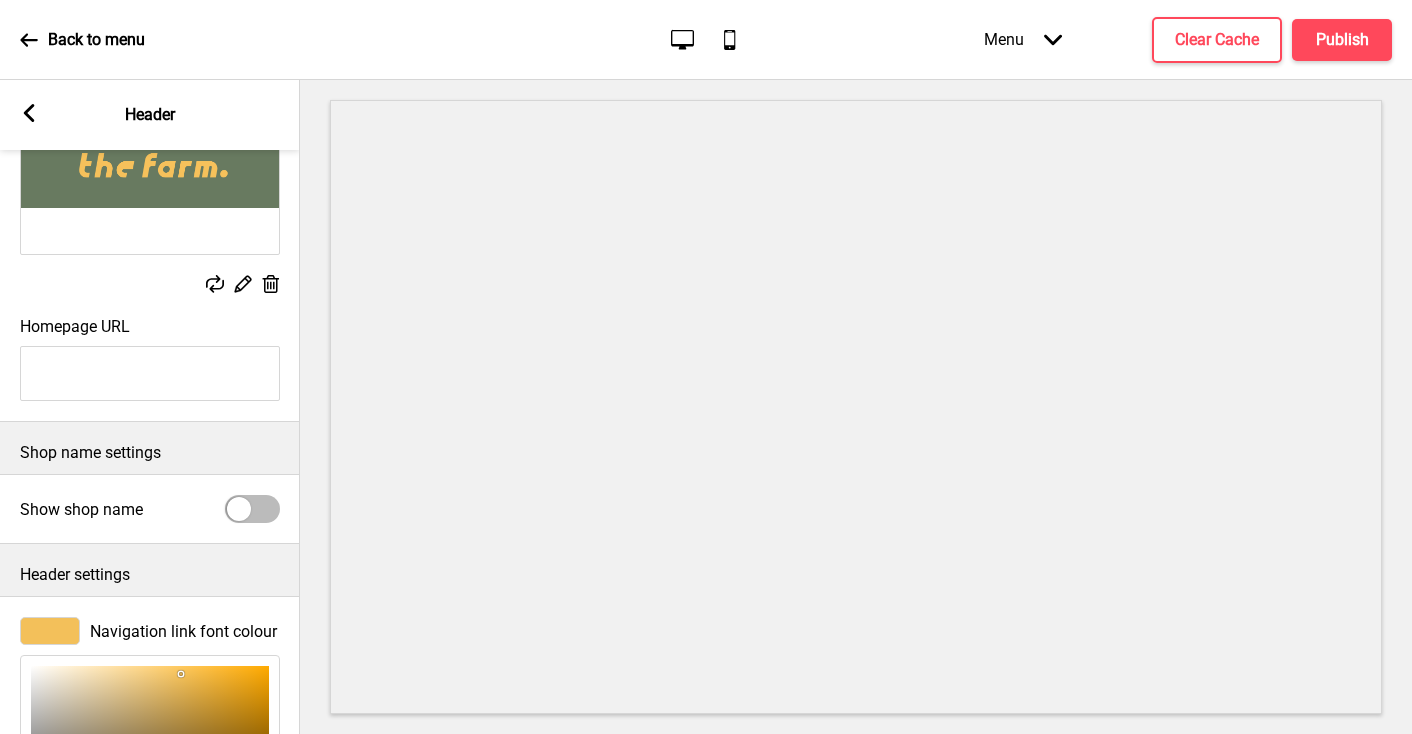 scroll, scrollTop: 522, scrollLeft: 0, axis: vertical 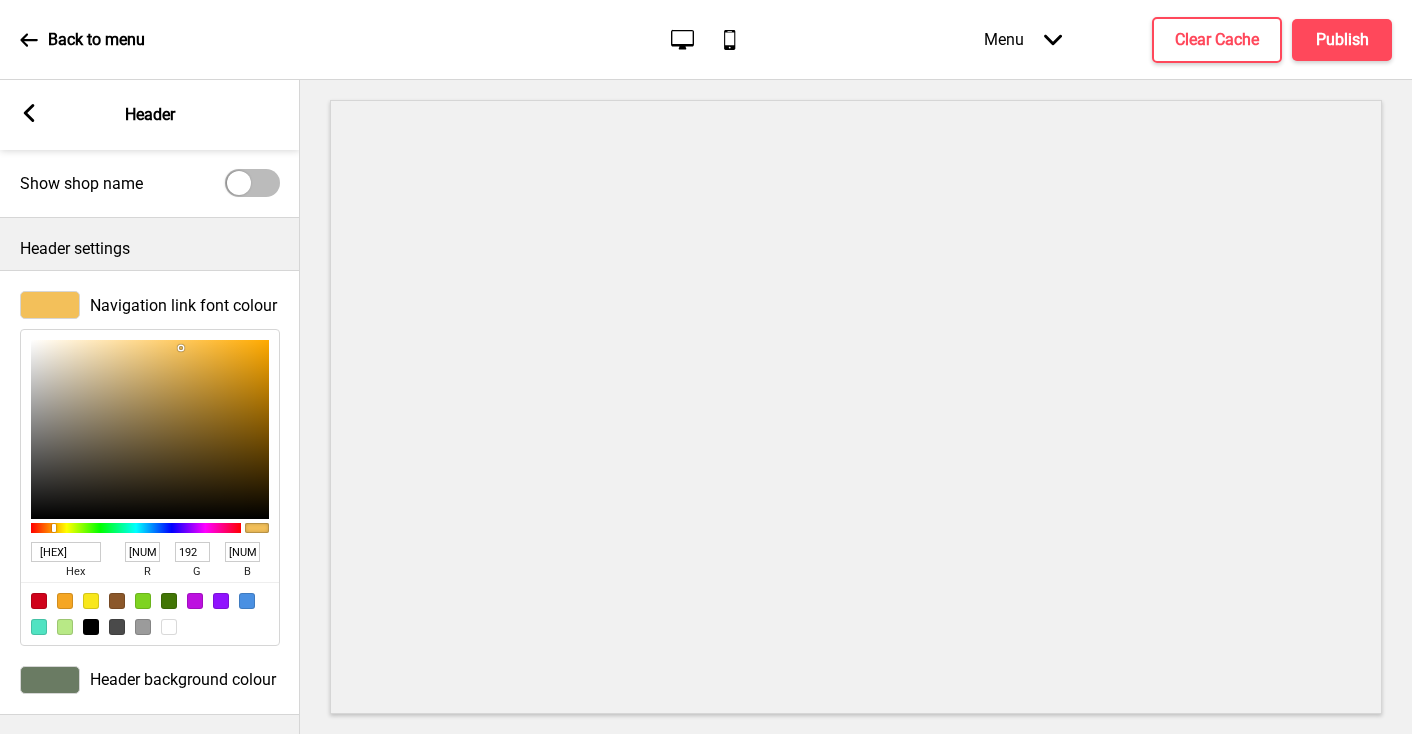 drag, startPoint x: 93, startPoint y: 552, endPoint x: 14, endPoint y: 553, distance: 79.00633 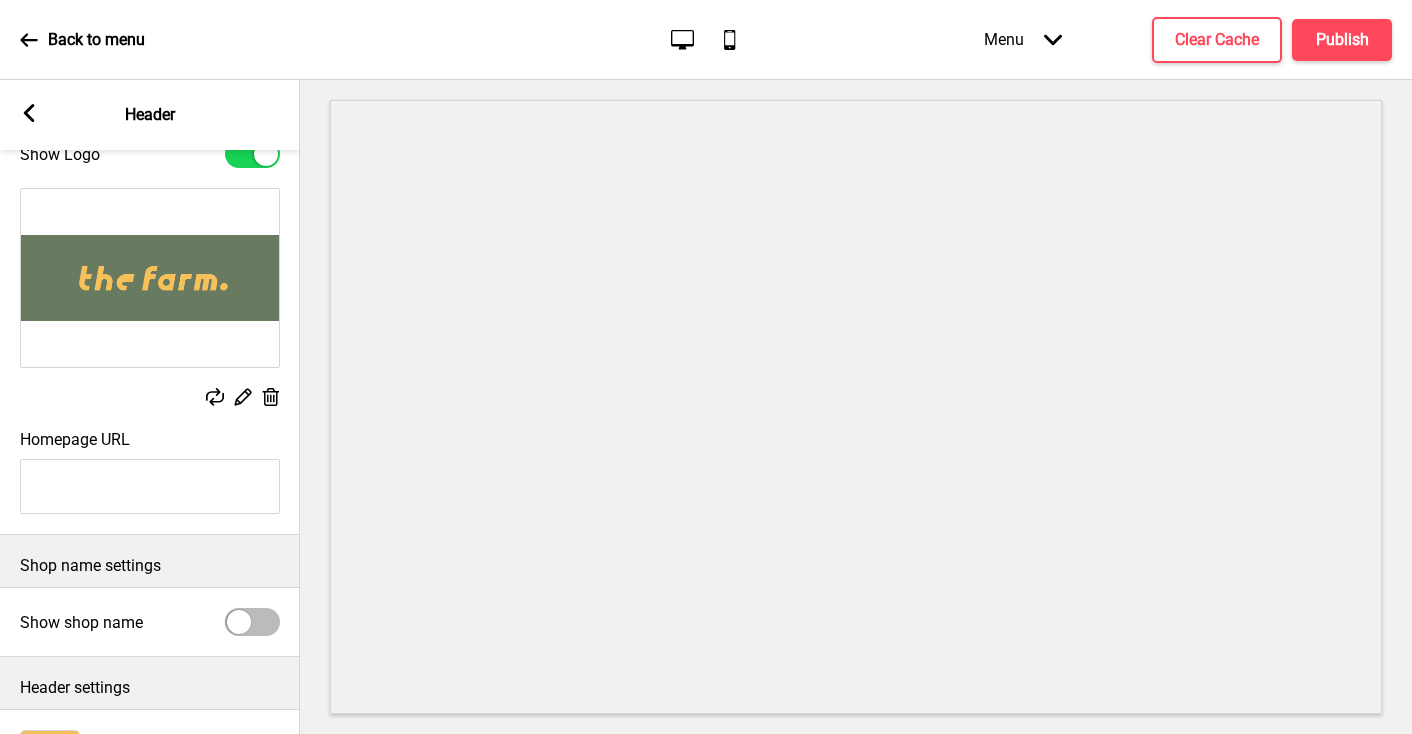 scroll, scrollTop: 0, scrollLeft: 0, axis: both 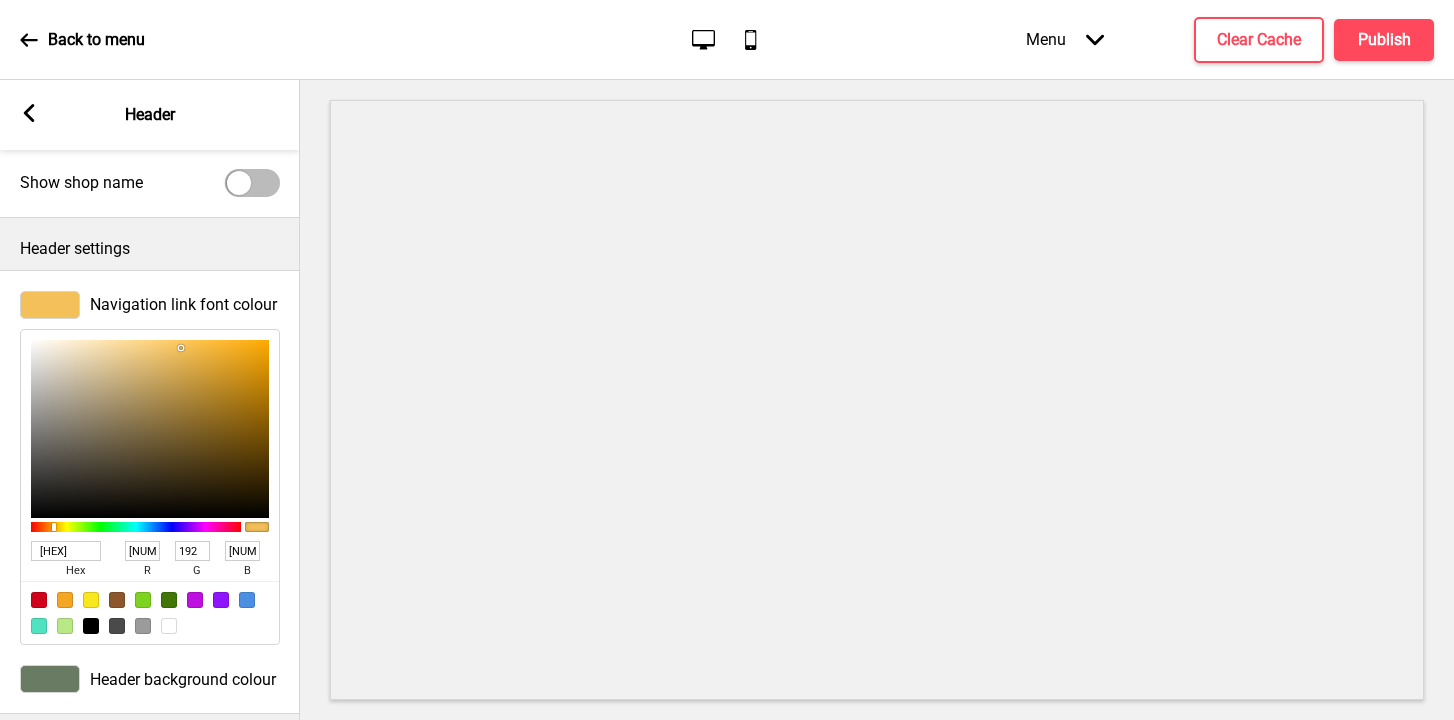 drag, startPoint x: 94, startPoint y: 552, endPoint x: 20, endPoint y: 543, distance: 74.54529 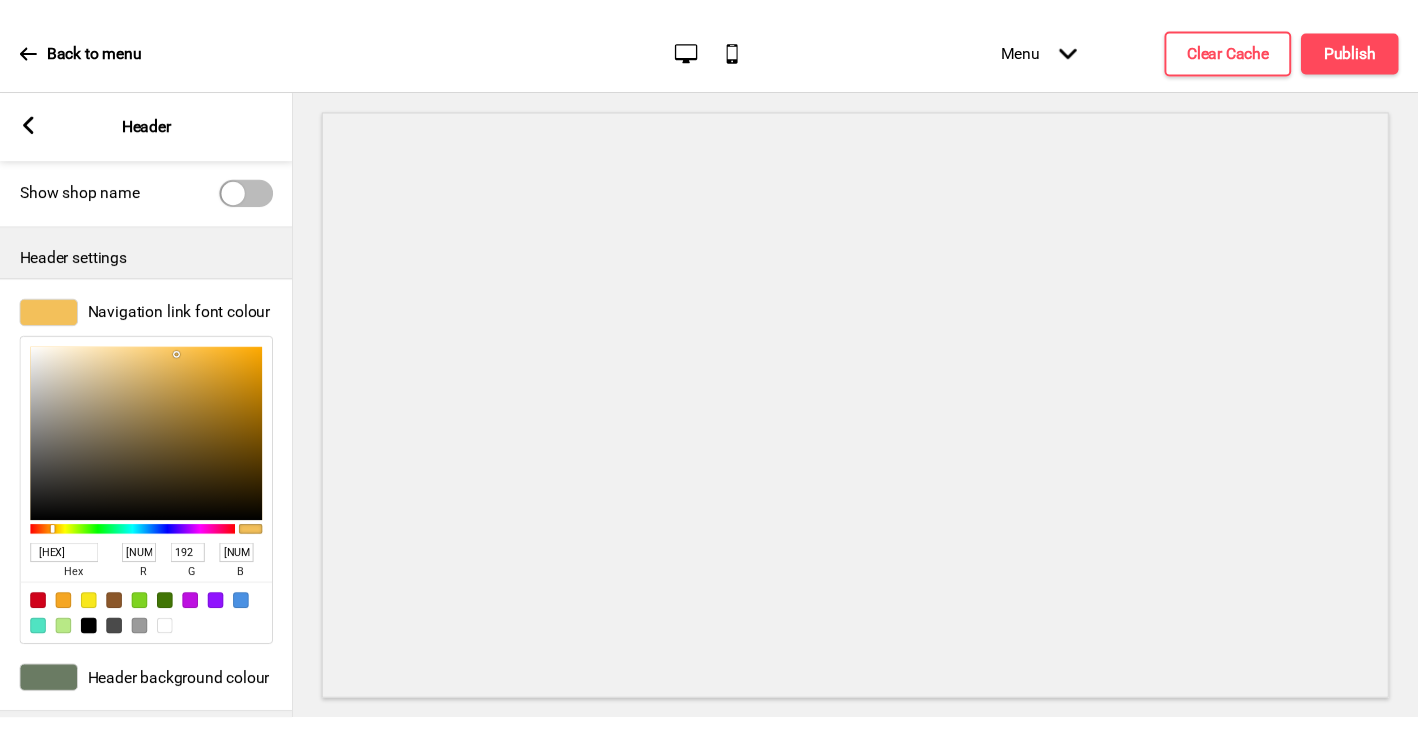 scroll, scrollTop: 536, scrollLeft: 0, axis: vertical 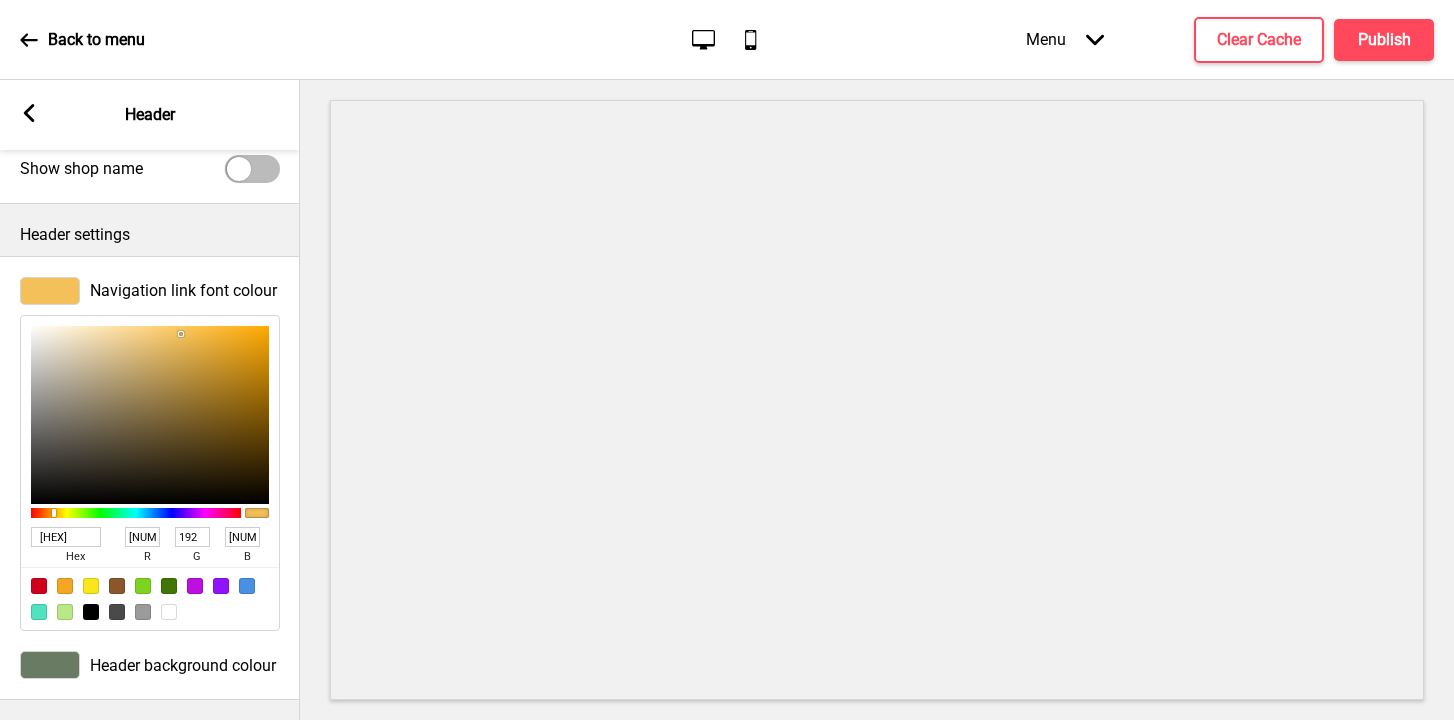 click at bounding box center [50, 665] 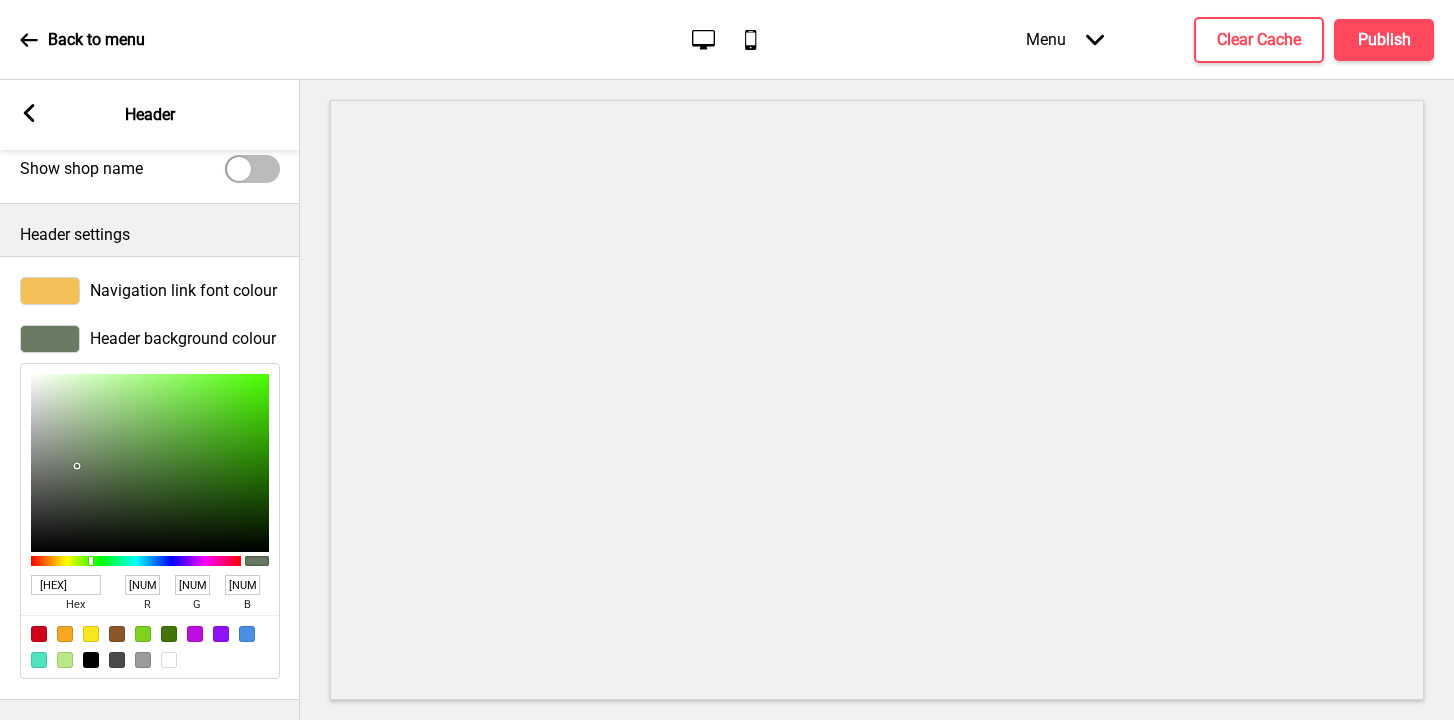 drag, startPoint x: 91, startPoint y: 586, endPoint x: 1, endPoint y: 571, distance: 91.24144 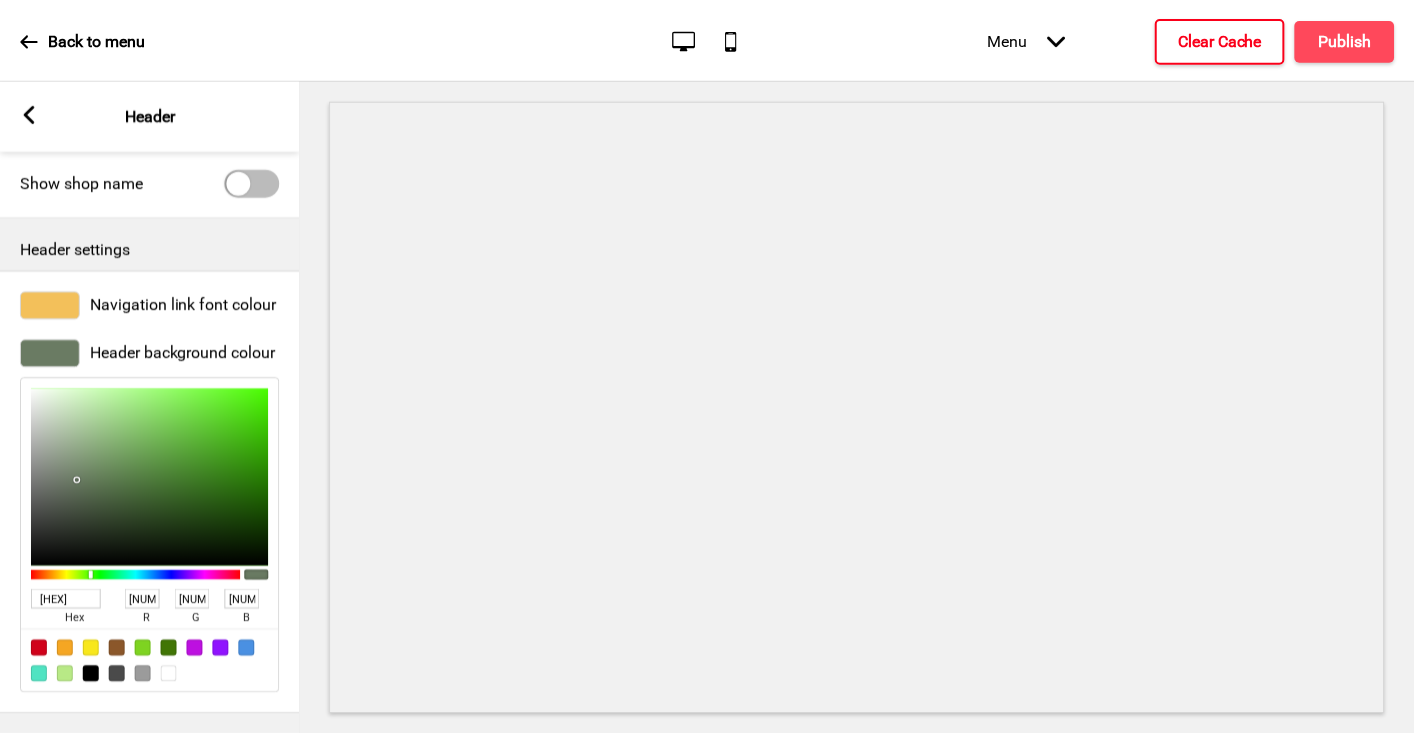 scroll, scrollTop: 522, scrollLeft: 0, axis: vertical 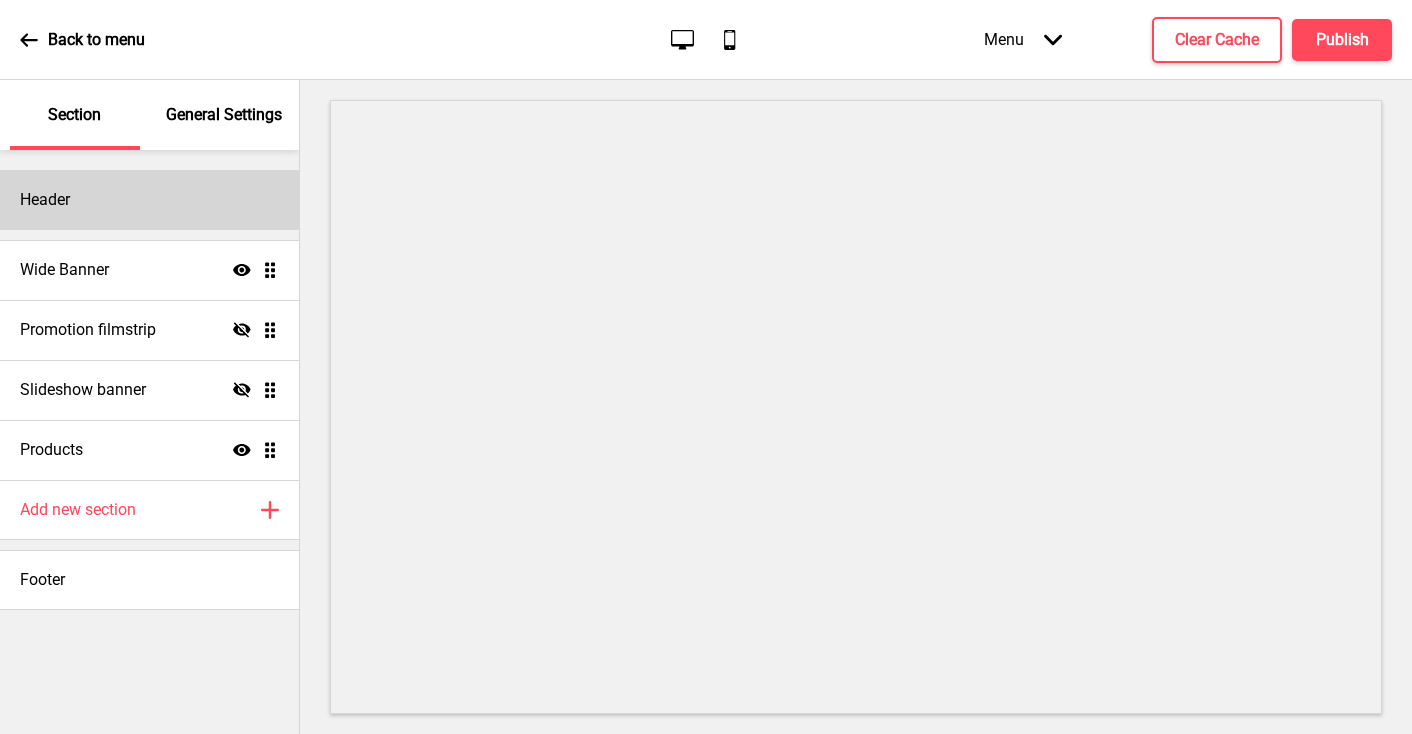 click on "Header" at bounding box center [149, 200] 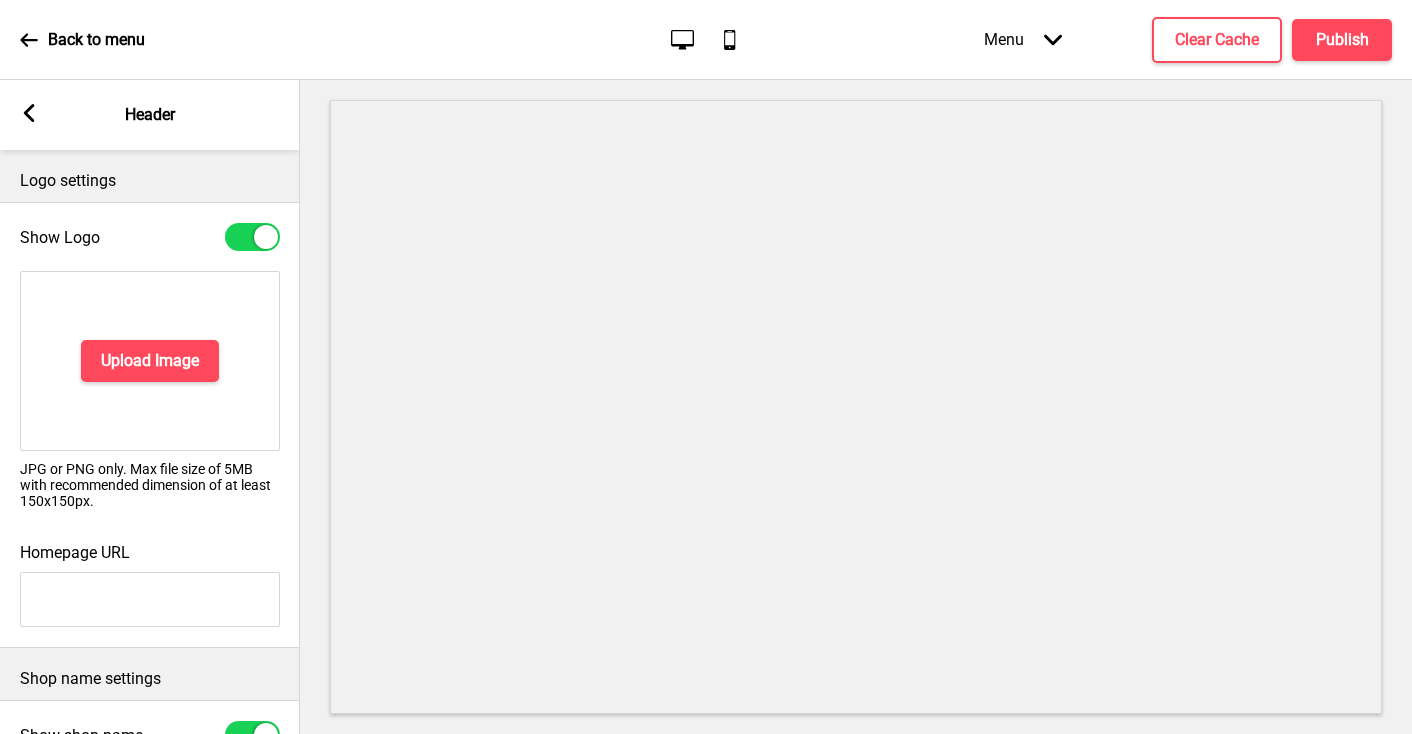 scroll, scrollTop: 14, scrollLeft: 0, axis: vertical 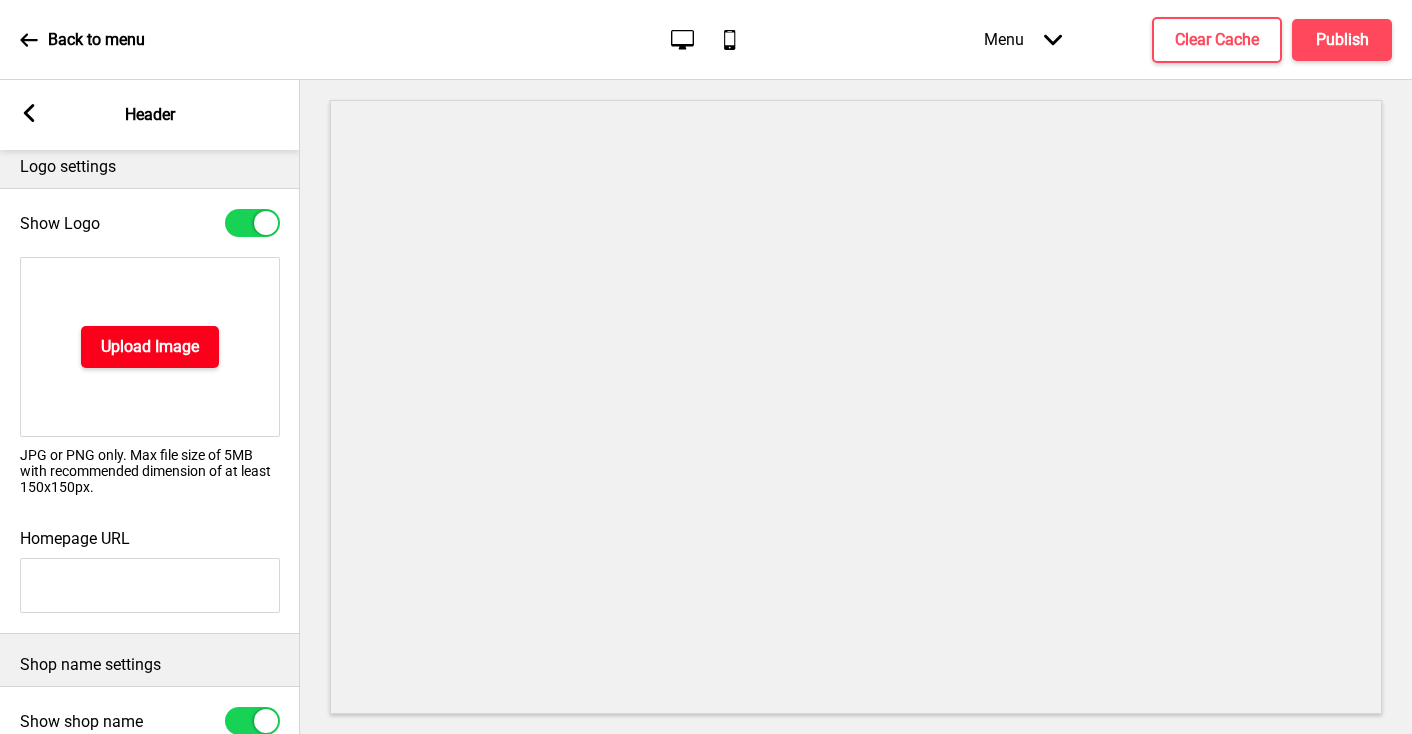 click on "Upload Image" at bounding box center (150, 347) 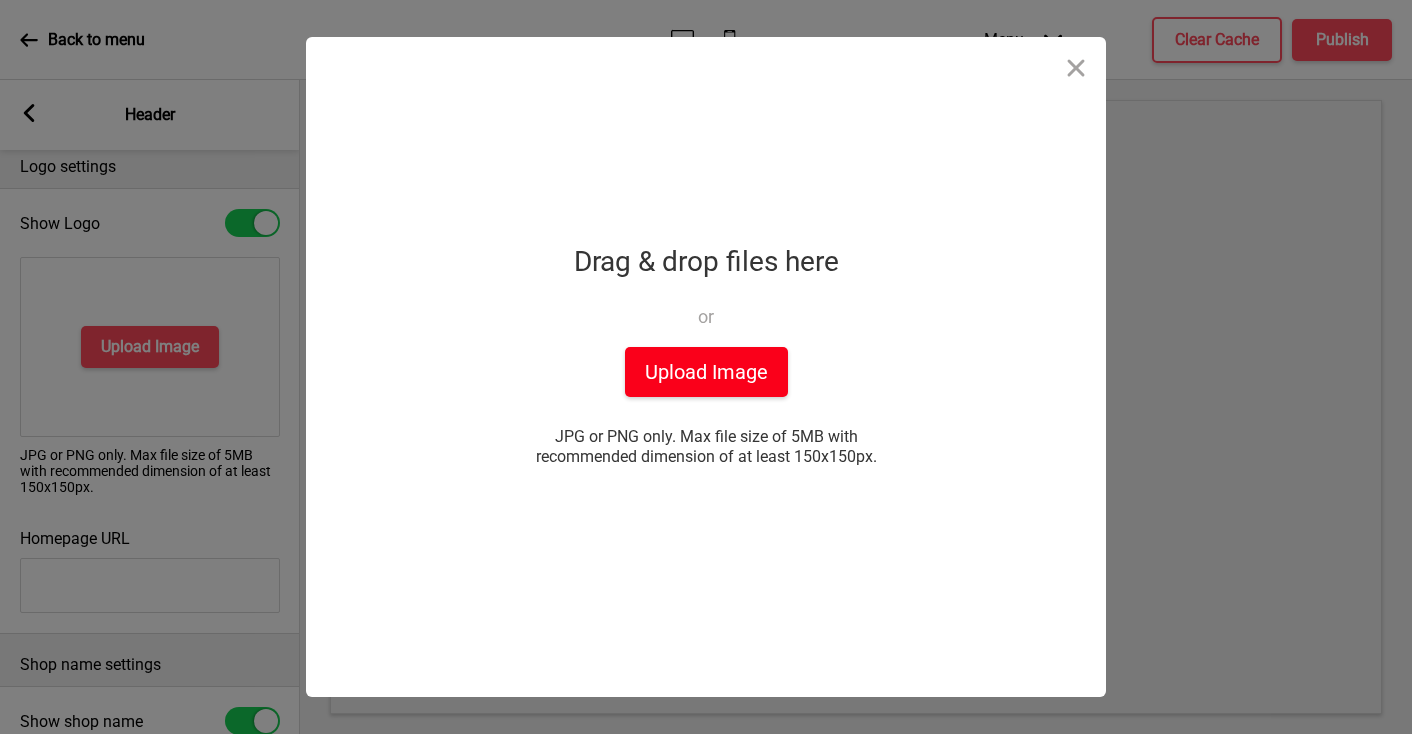 click on "Upload Image" at bounding box center (706, 372) 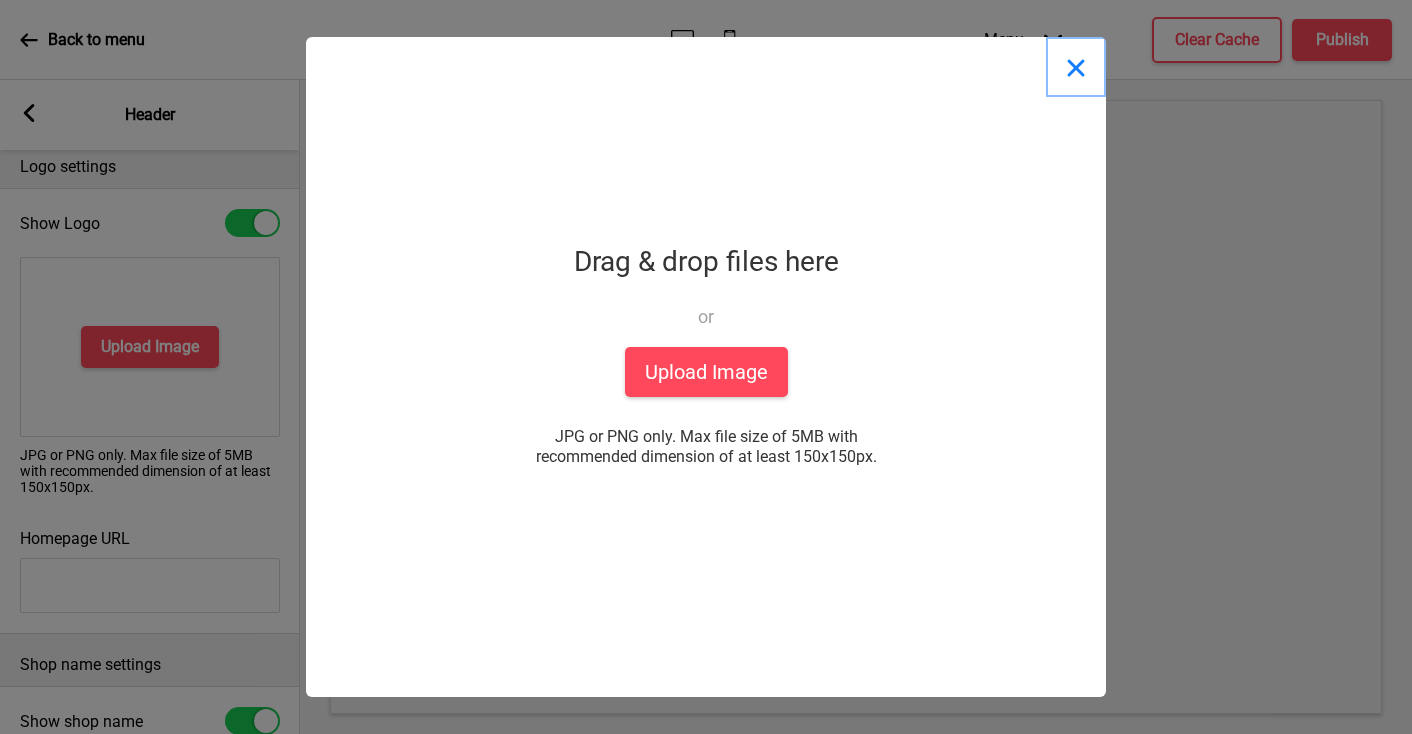 click at bounding box center (1076, 67) 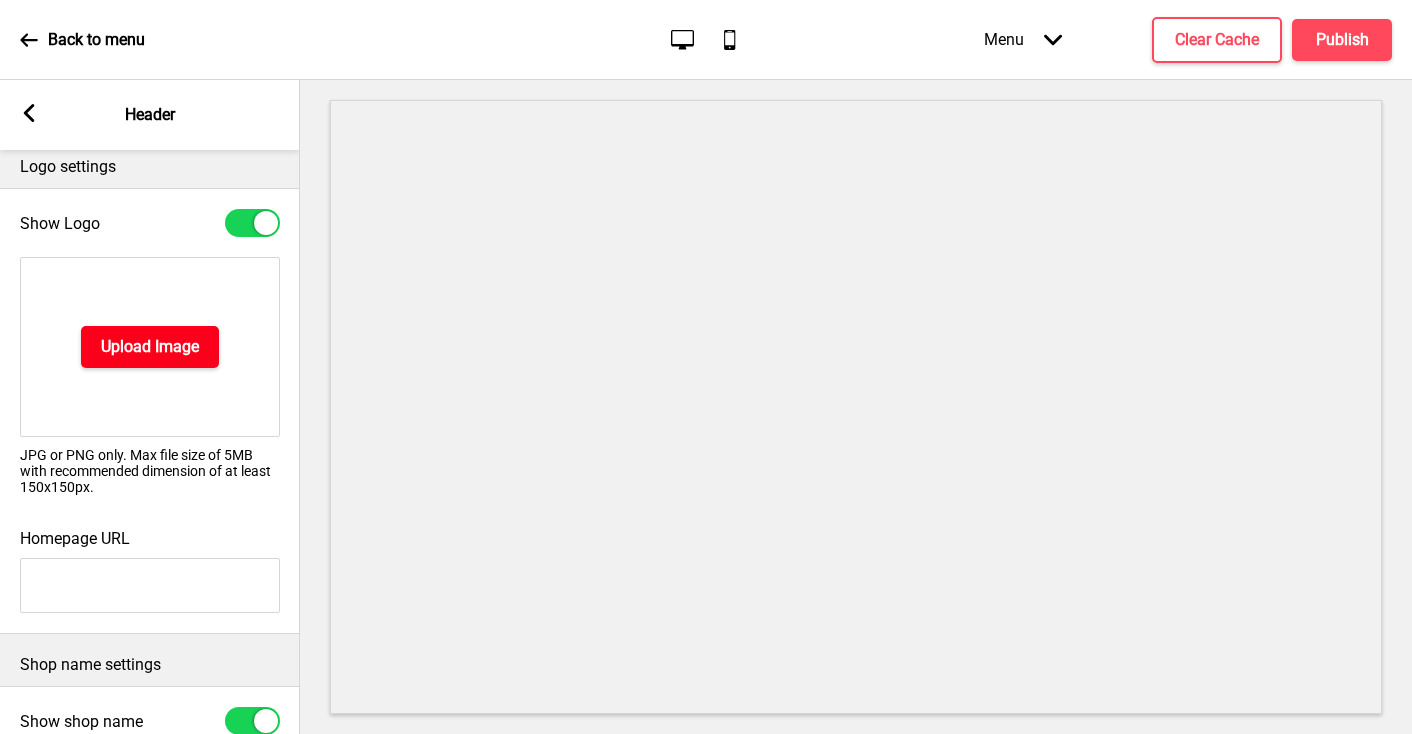 click on "Upload Image" at bounding box center [150, 347] 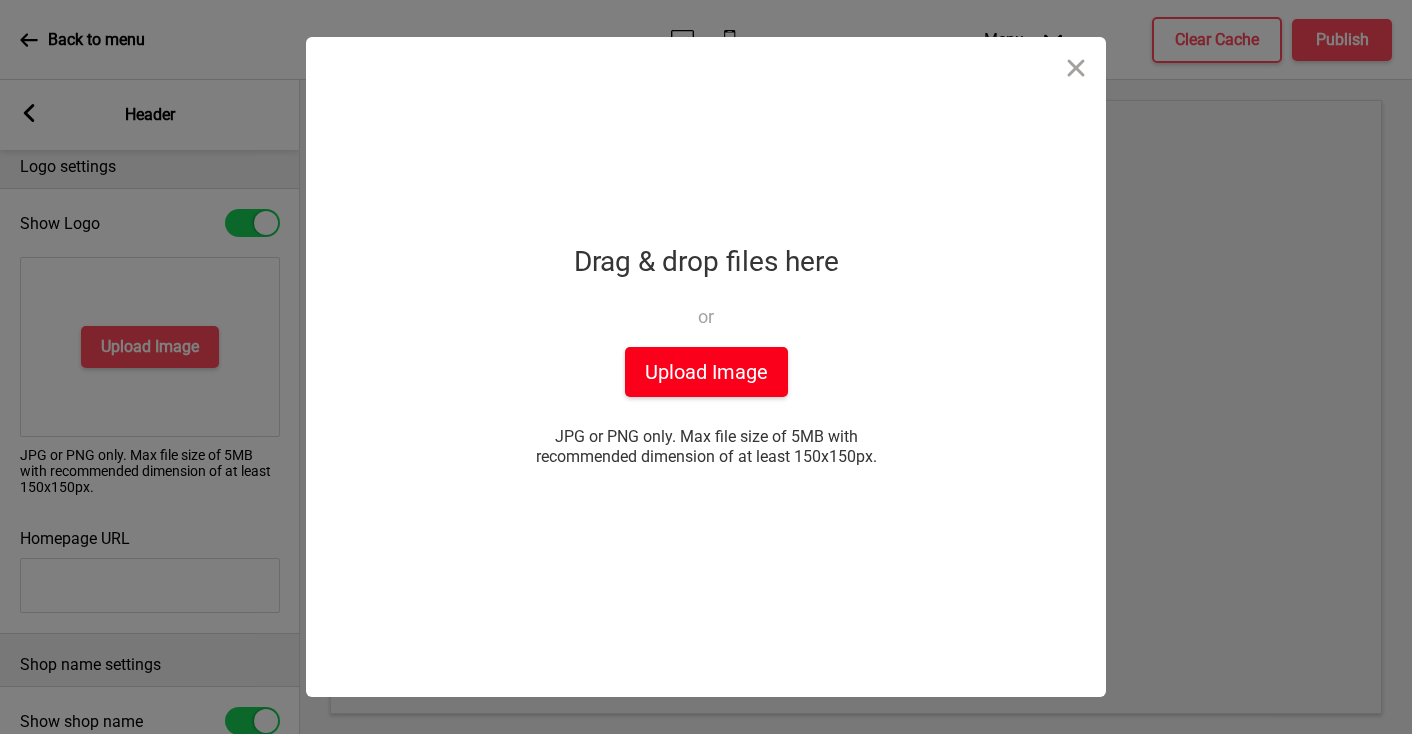 click on "Upload Image" at bounding box center (706, 372) 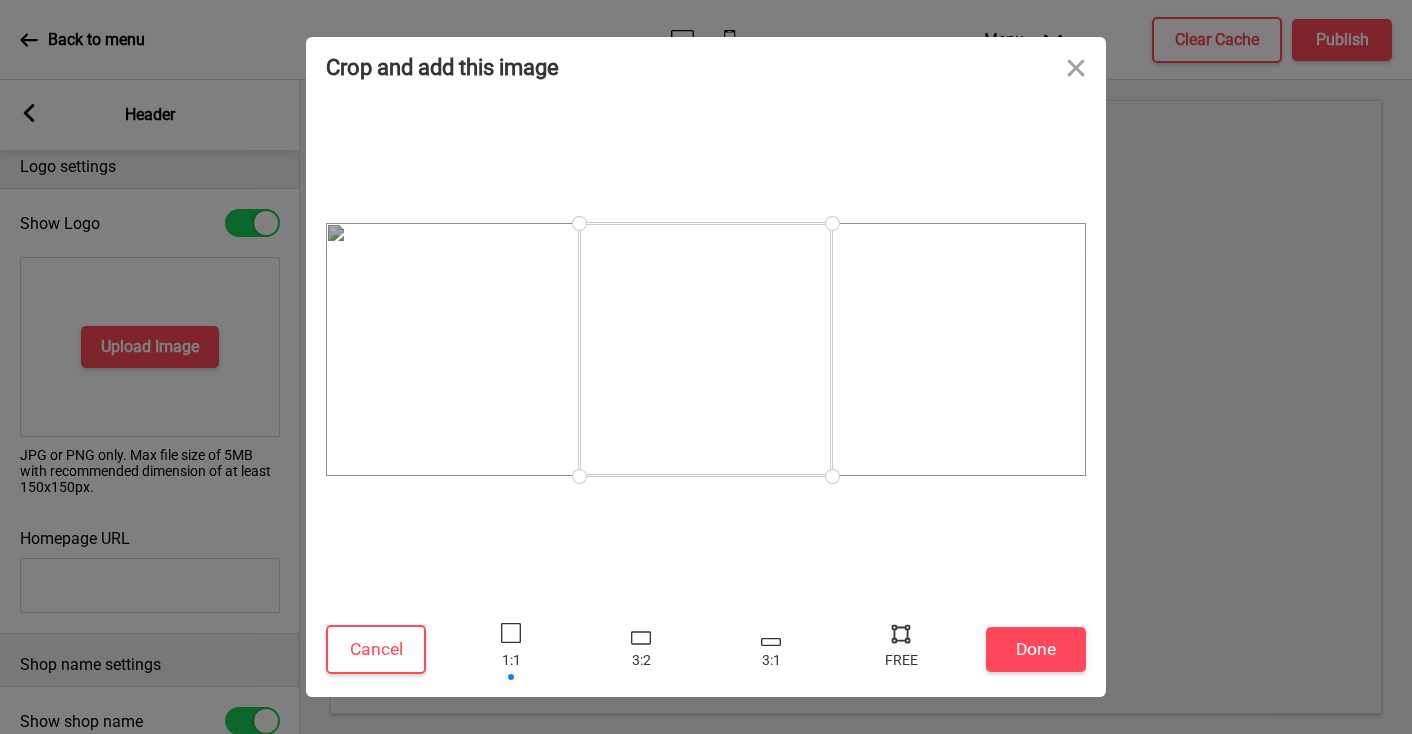 drag, startPoint x: 575, startPoint y: 476, endPoint x: 382, endPoint y: 471, distance: 193.06476 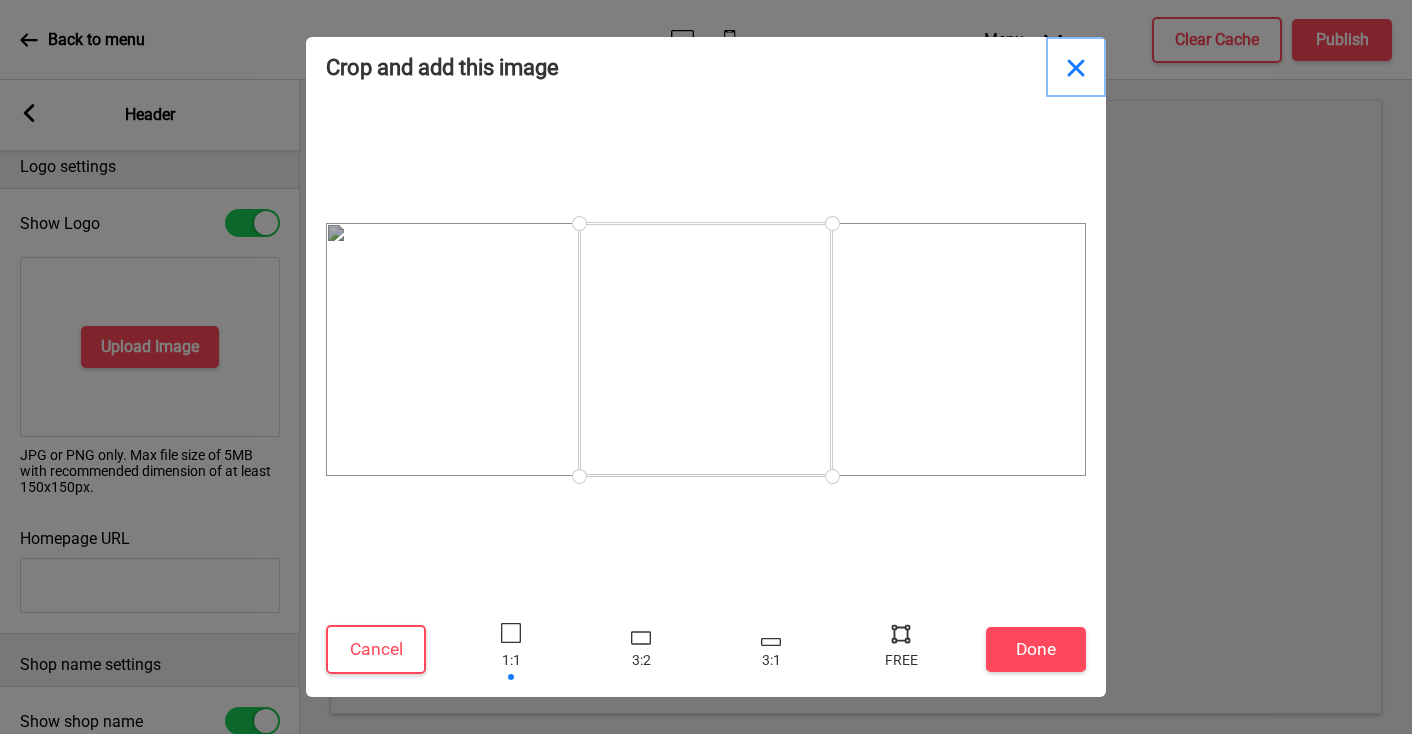click at bounding box center [1076, 67] 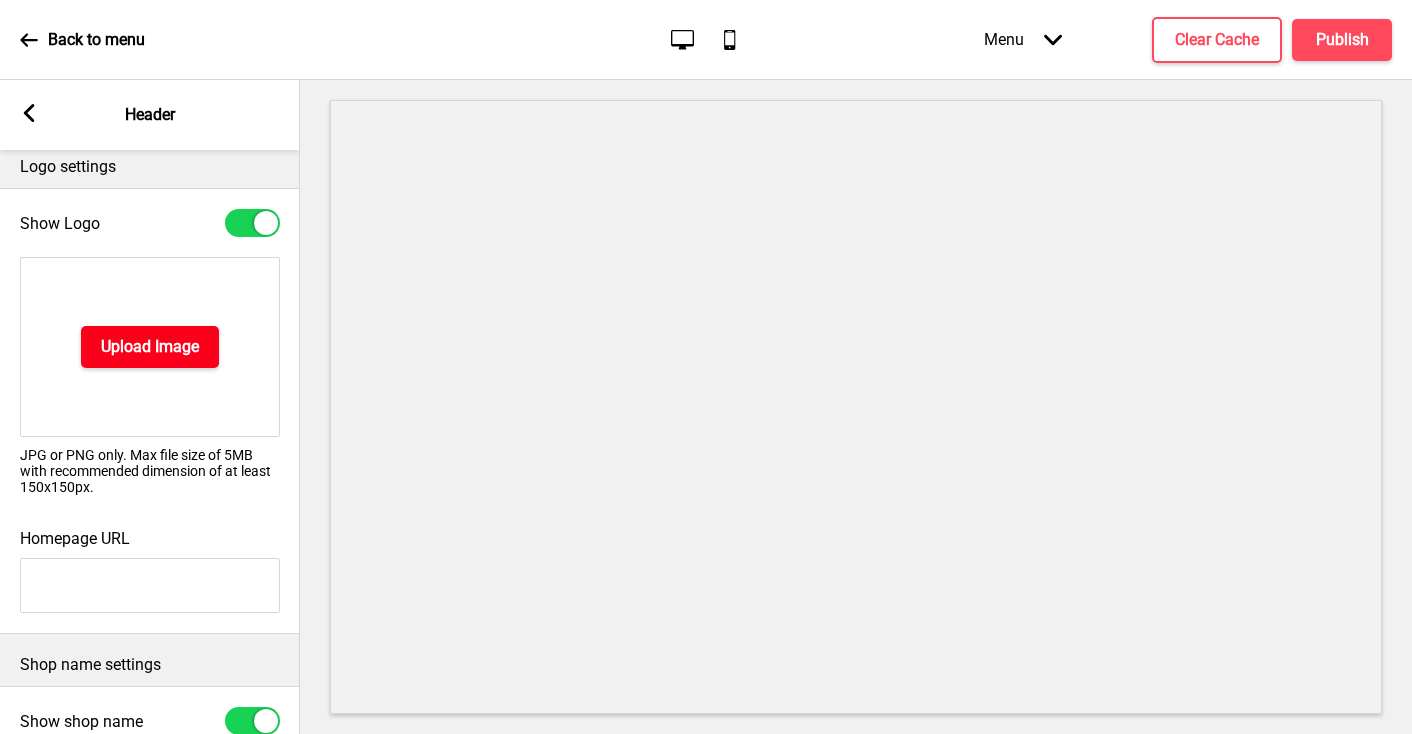 click on "Upload Image" at bounding box center [150, 347] 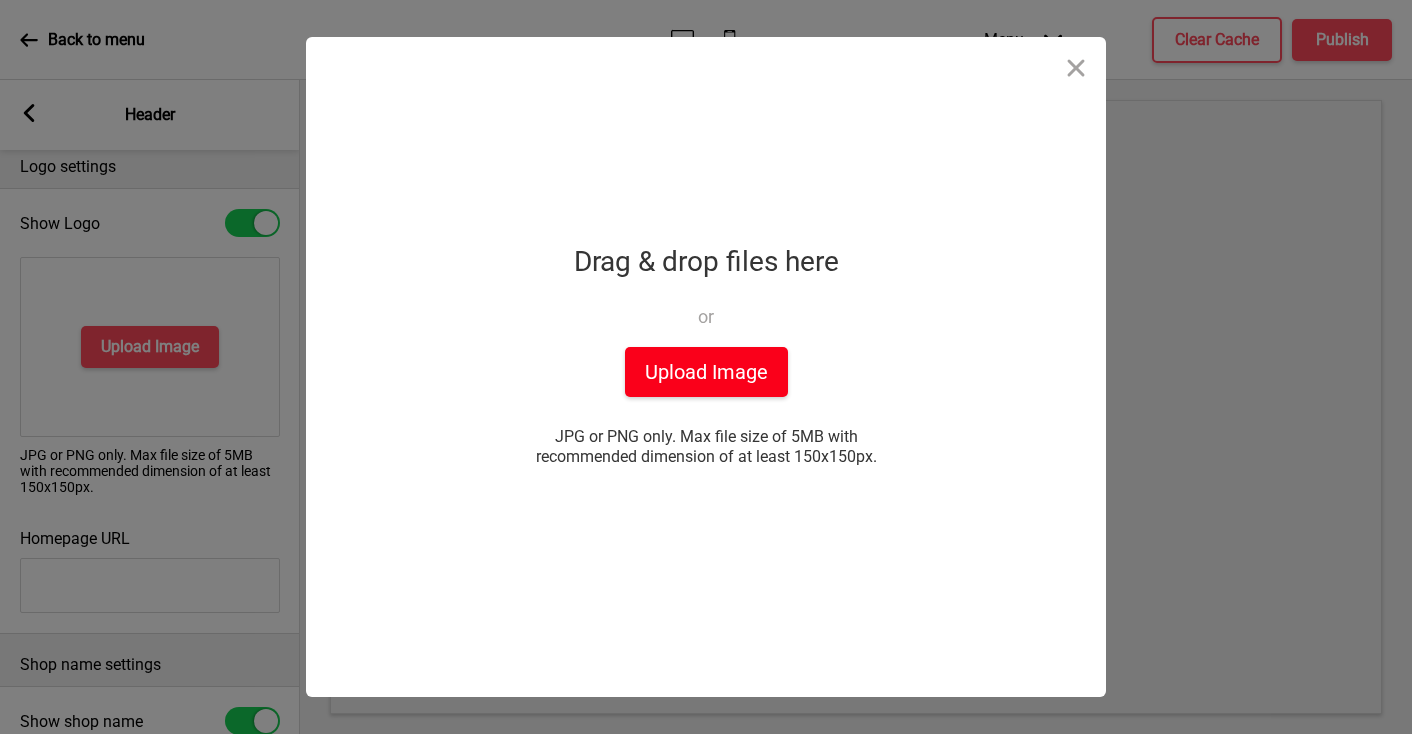 click on "Upload Image" at bounding box center [706, 372] 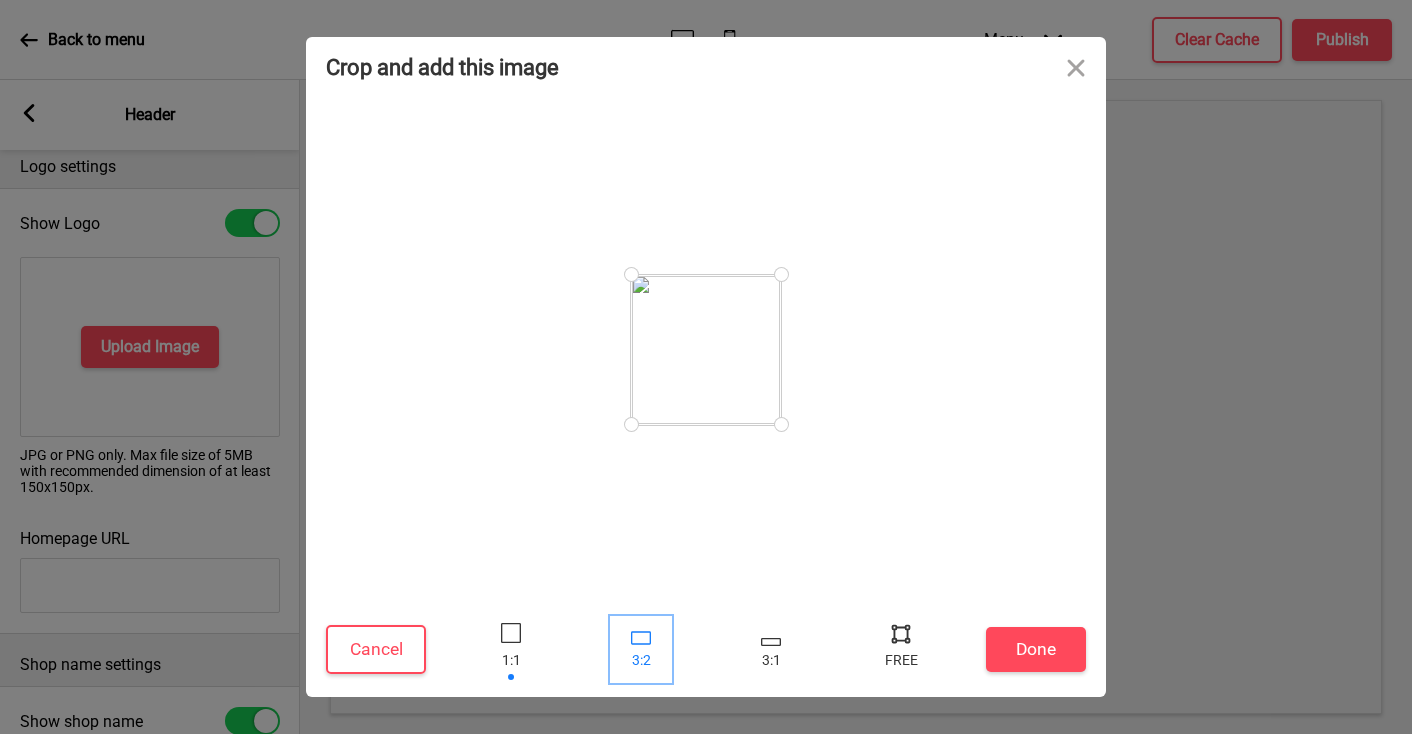 click at bounding box center [641, 649] 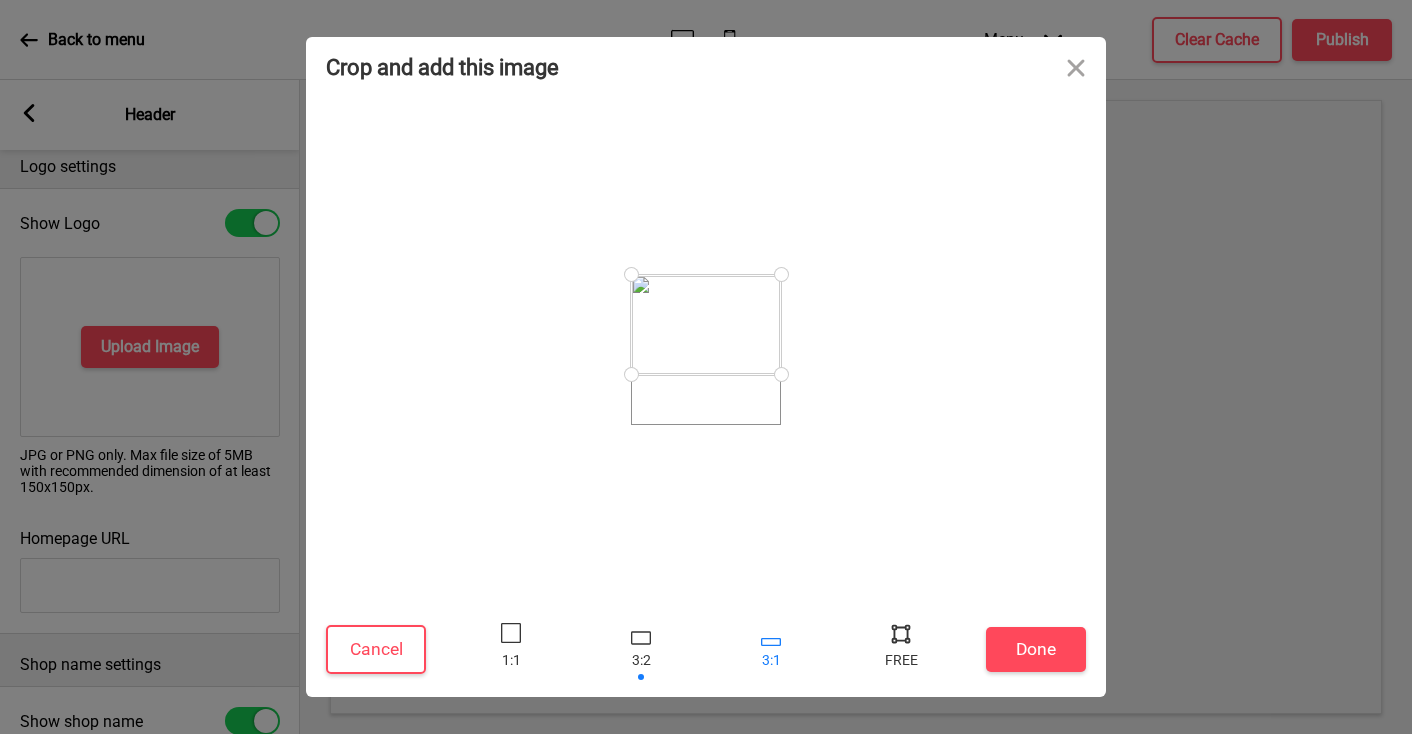 click at bounding box center [771, 649] 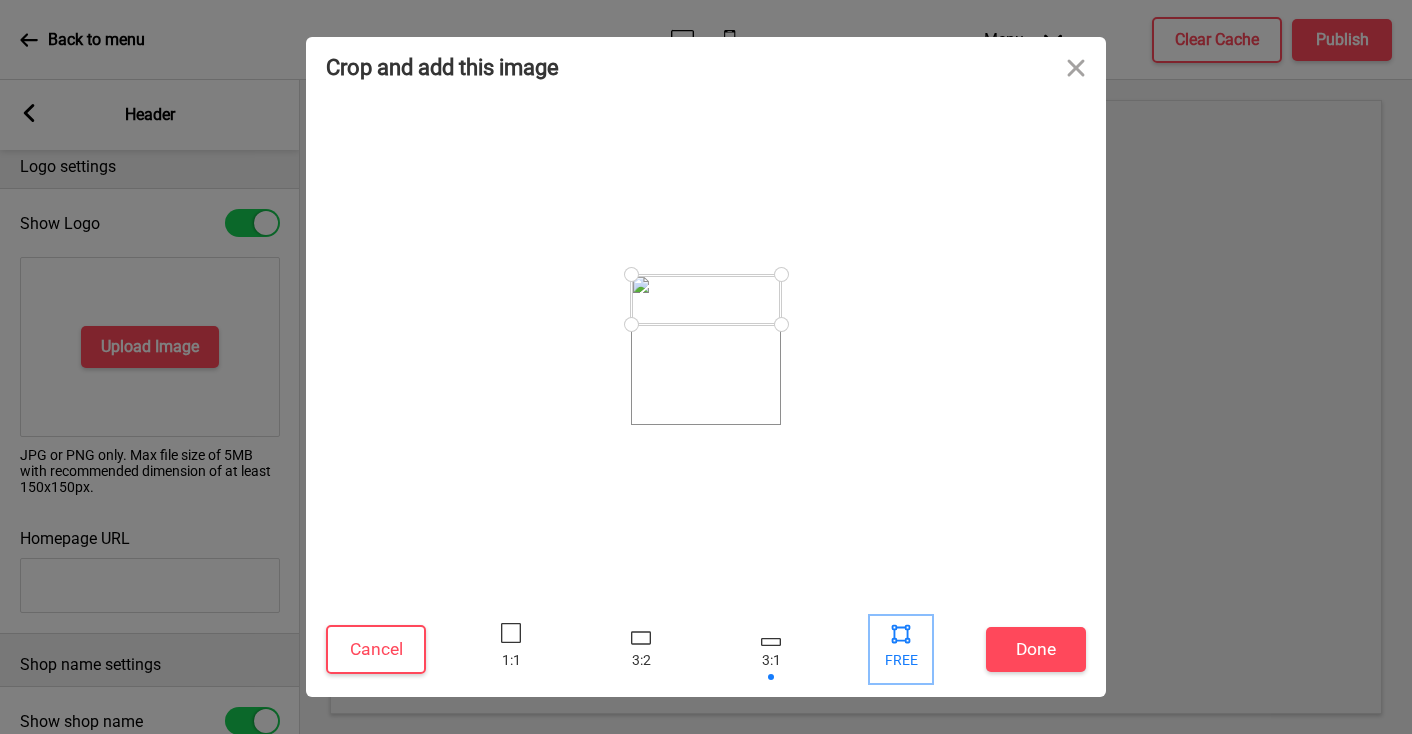 click at bounding box center (901, 633) 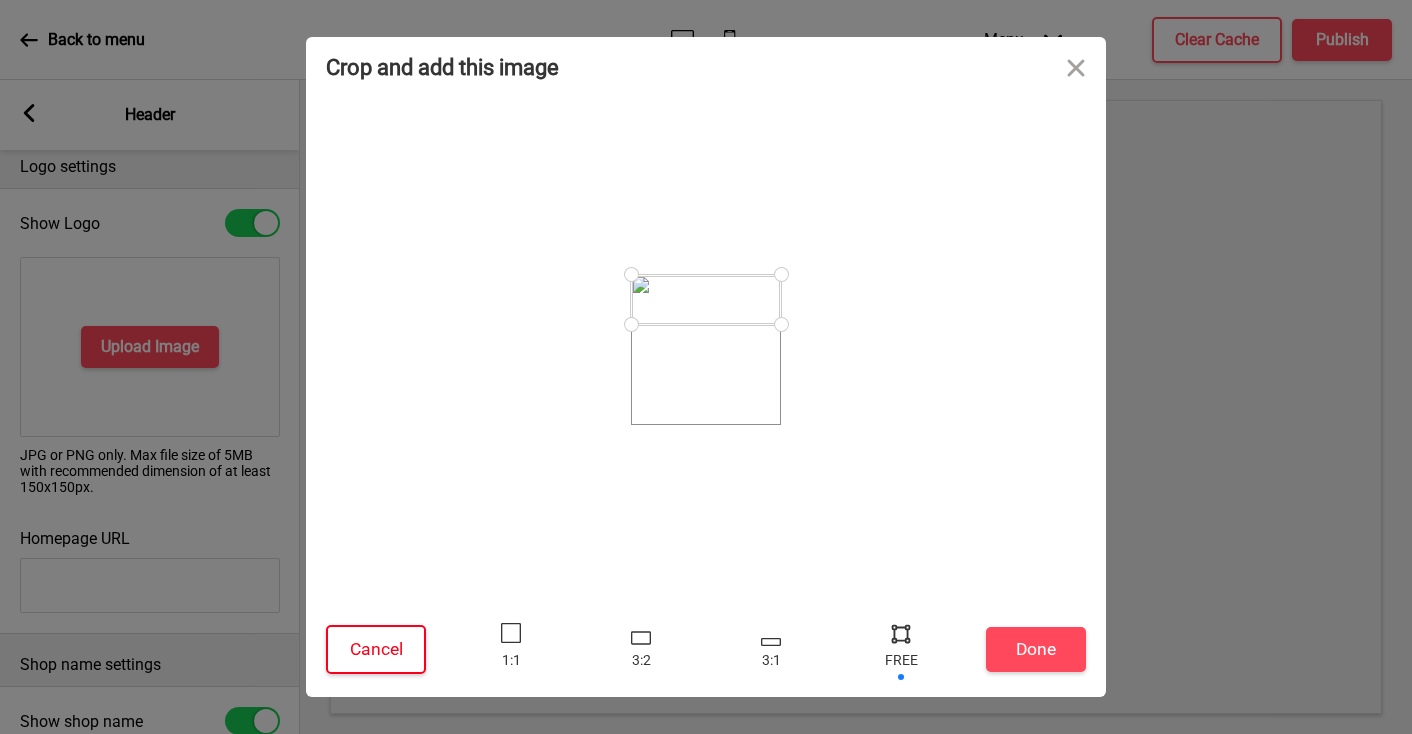 click on "Cancel" at bounding box center (376, 649) 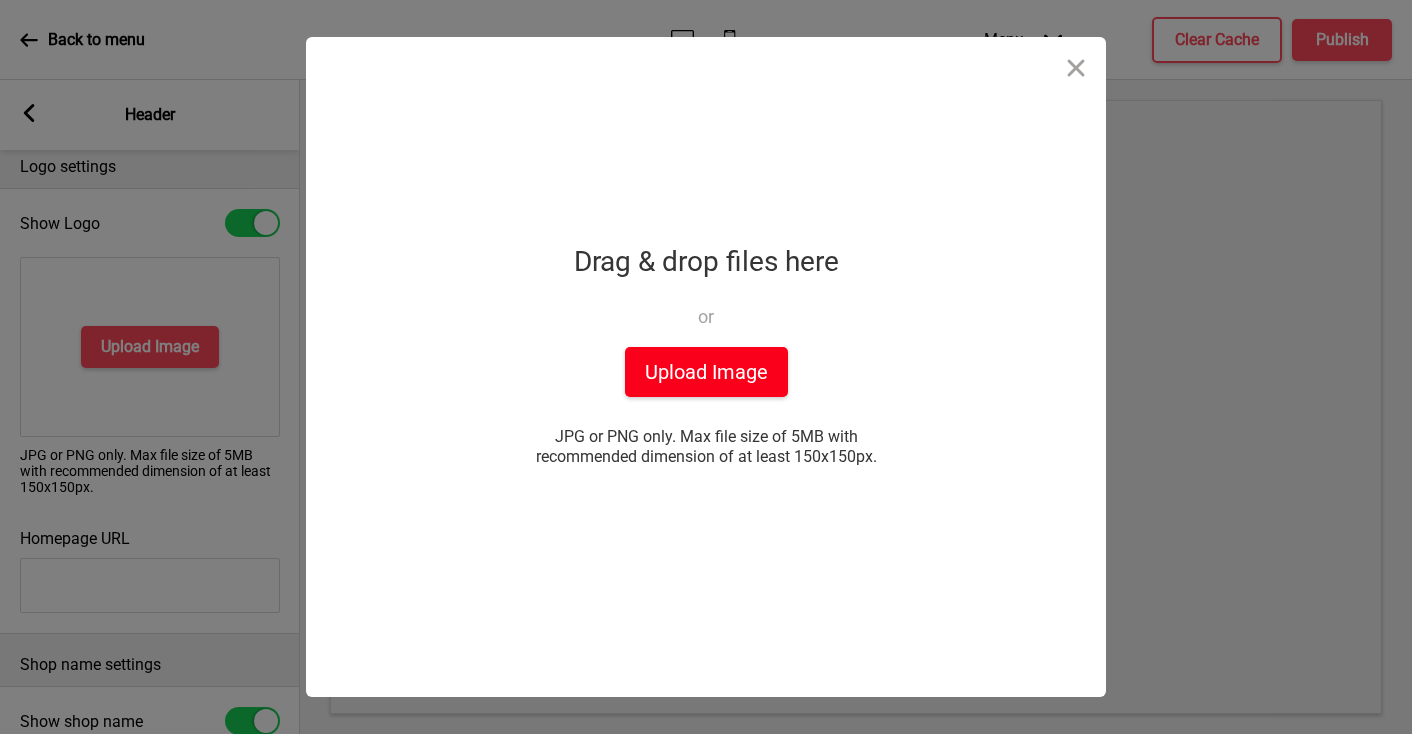 click on "Upload Image" at bounding box center [706, 372] 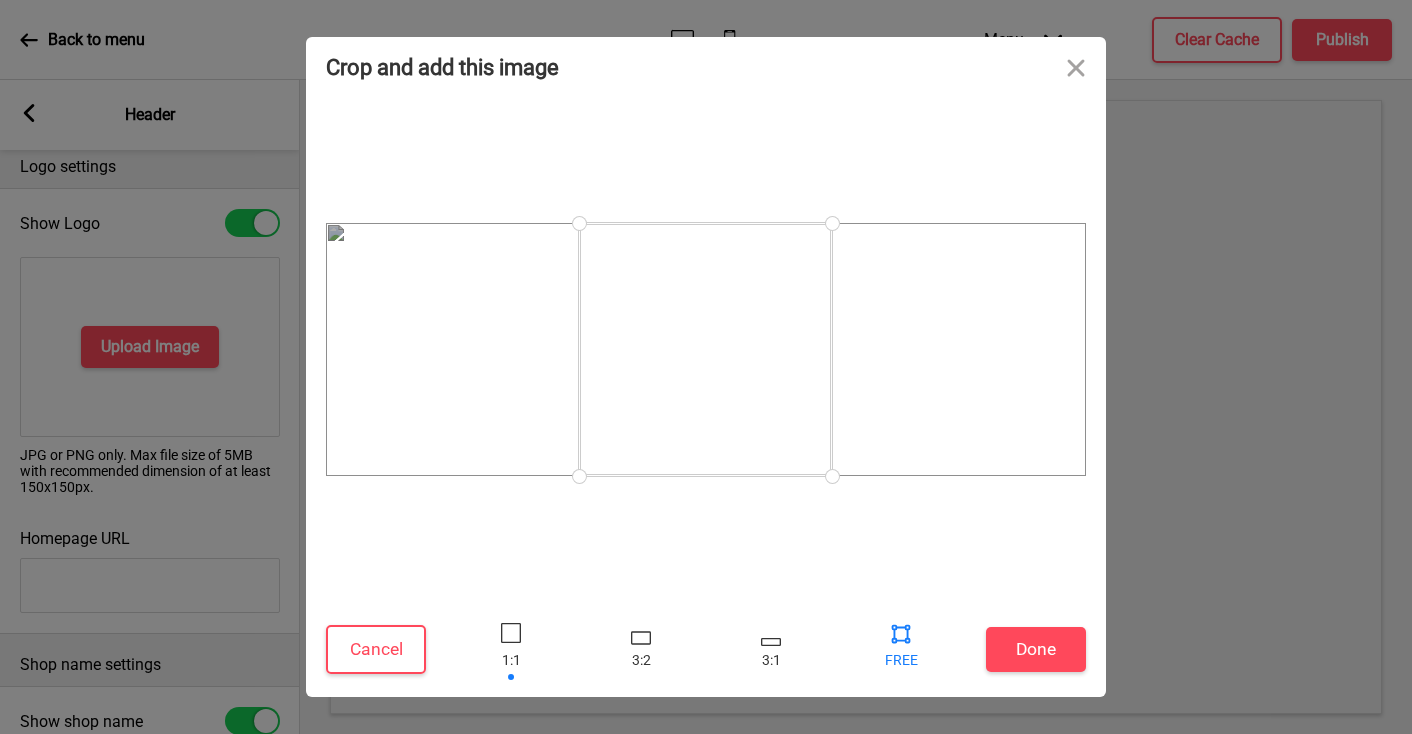 click at bounding box center [901, 649] 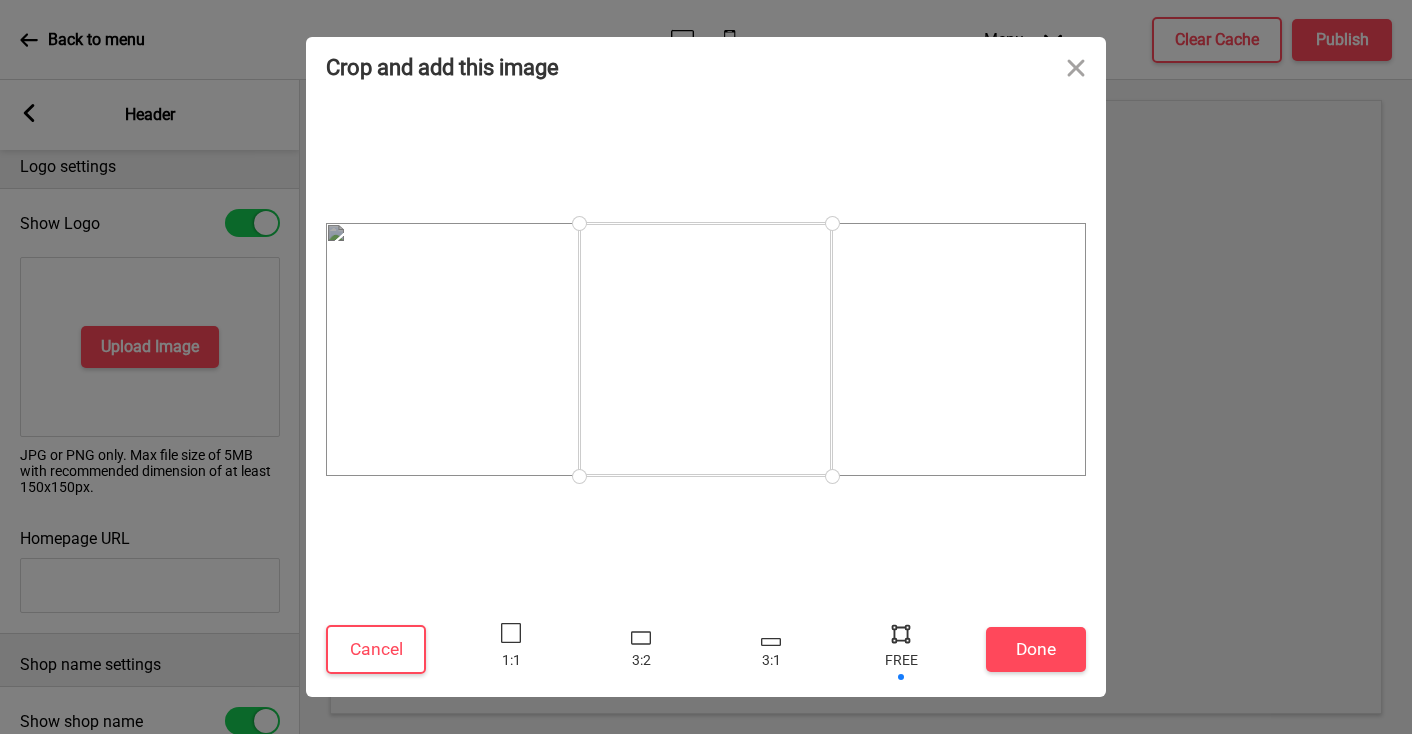 click at bounding box center (901, 633) 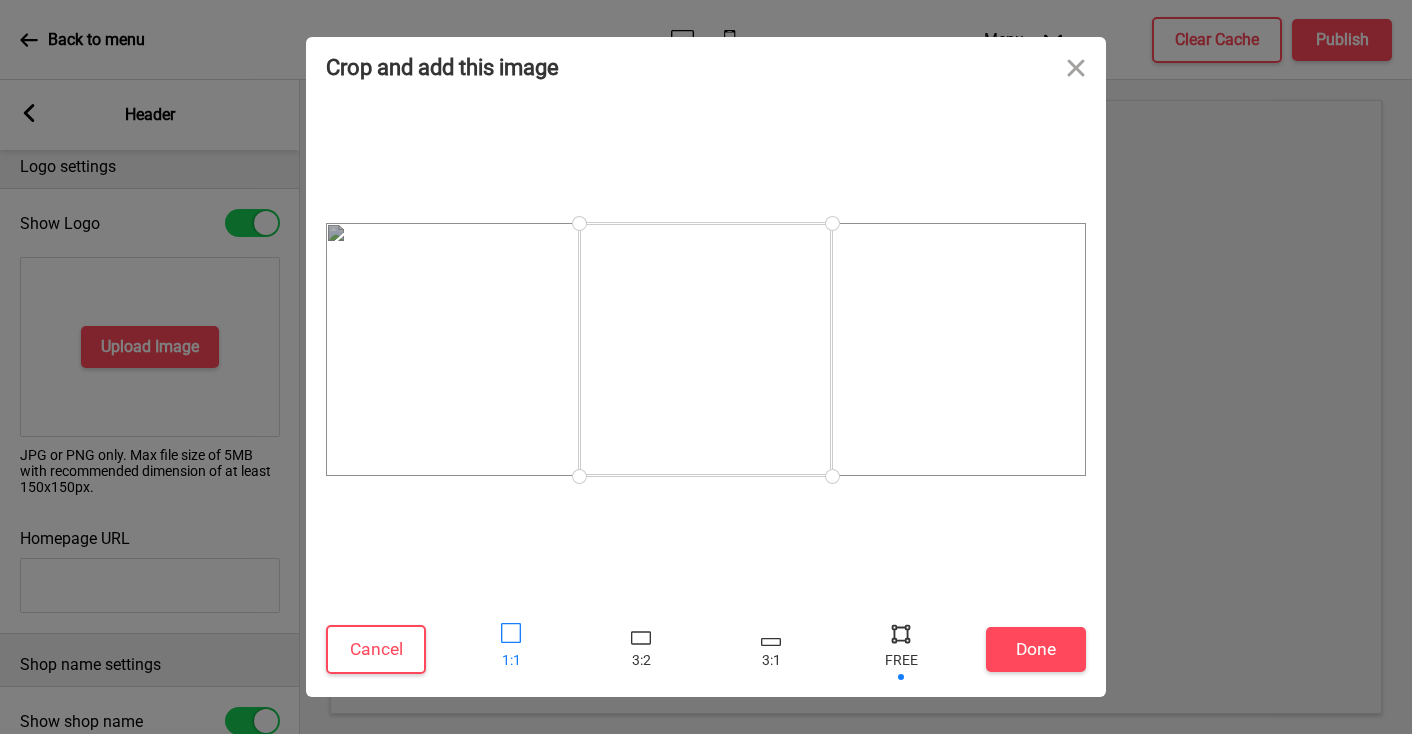 click at bounding box center (511, 633) 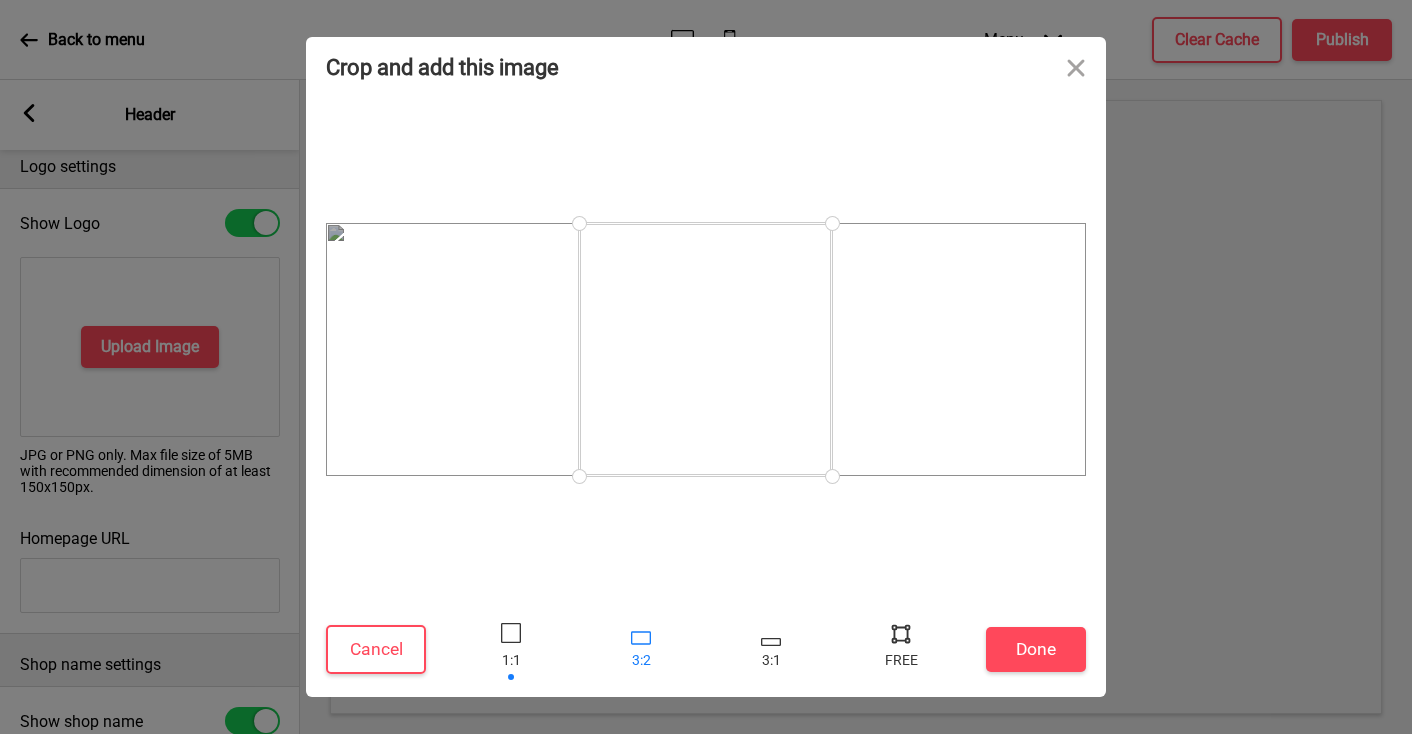 click at bounding box center (641, 637) 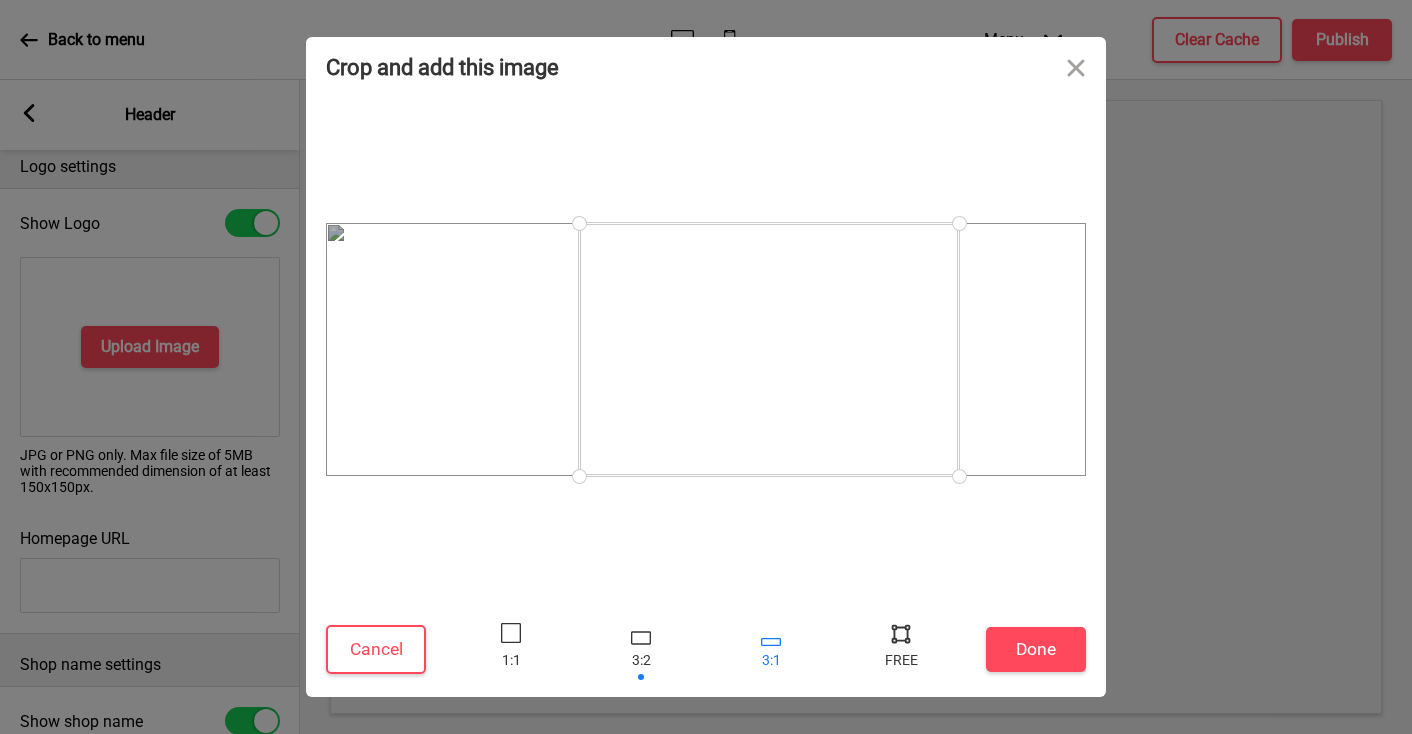 click at bounding box center [771, 649] 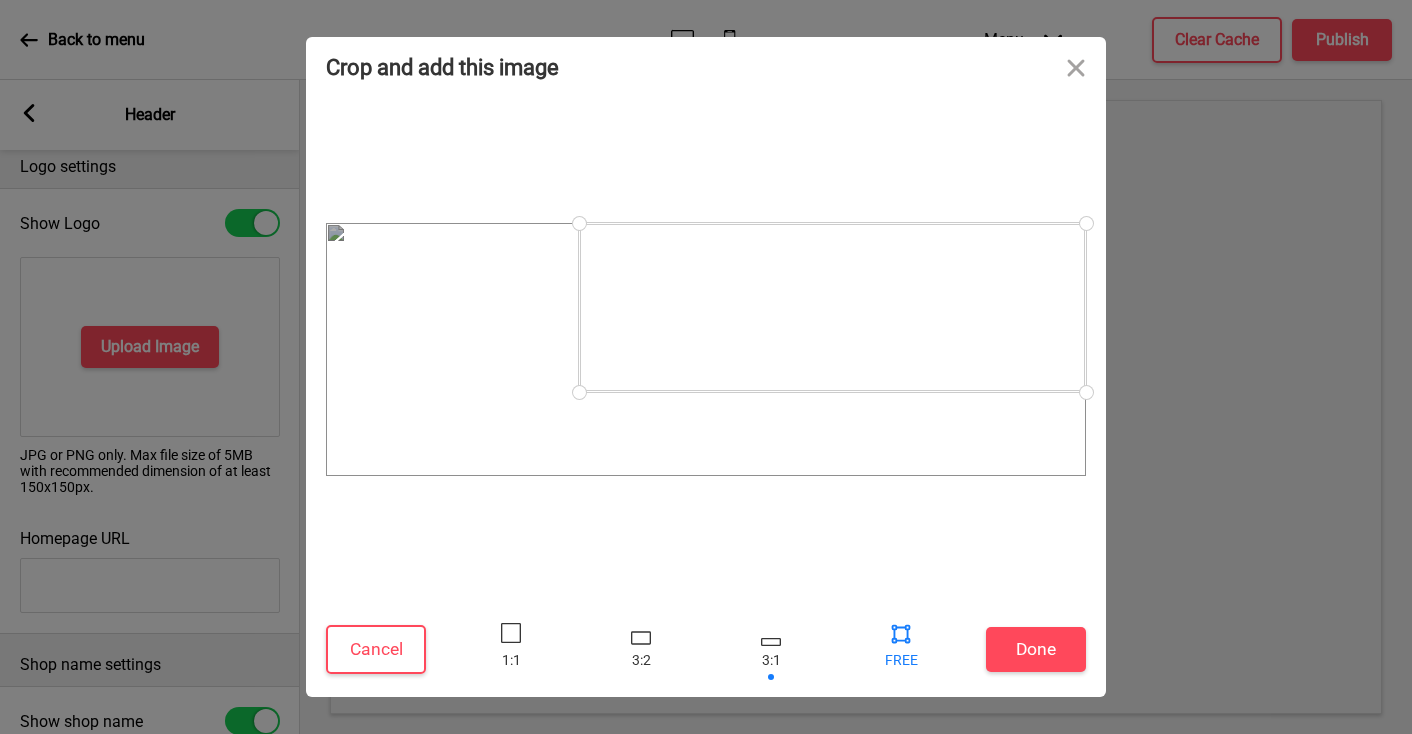 click at bounding box center (901, 633) 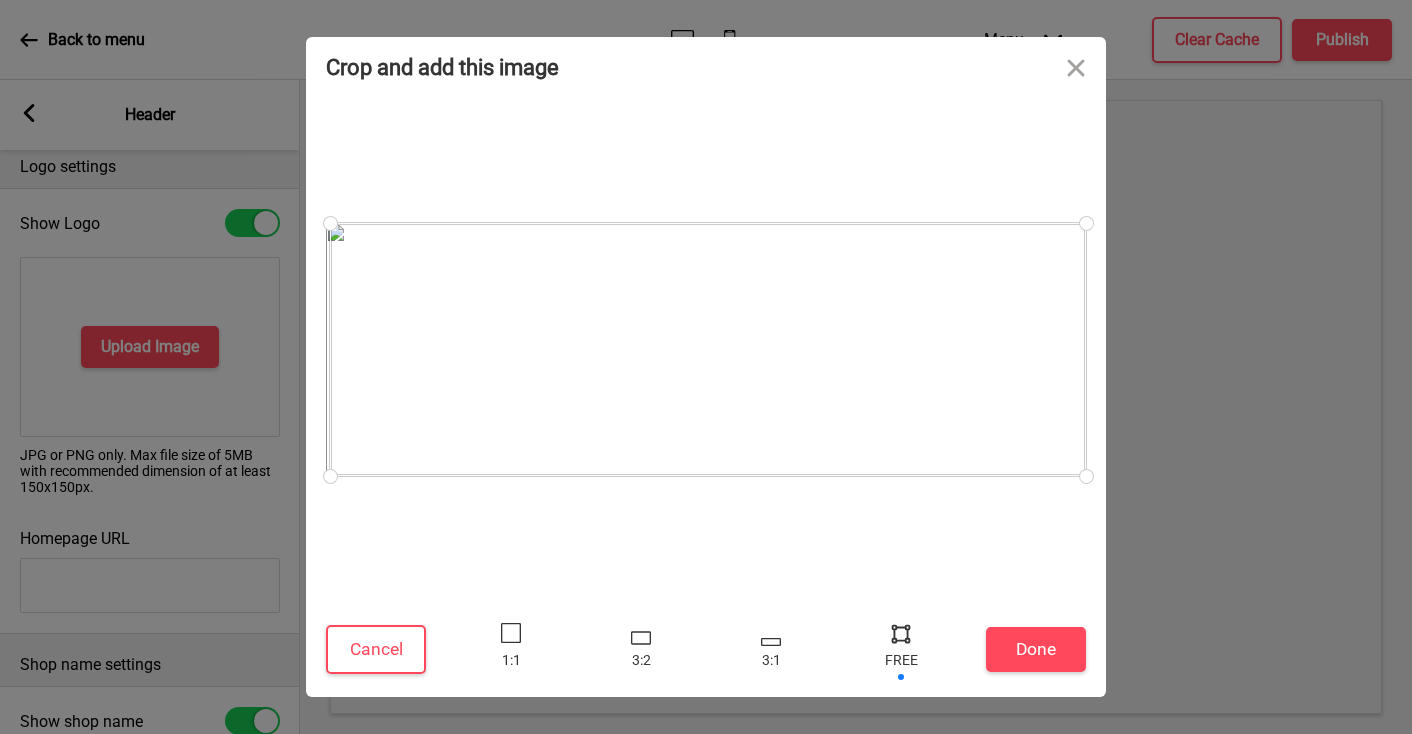 drag, startPoint x: 586, startPoint y: 388, endPoint x: 329, endPoint y: 485, distance: 274.6962 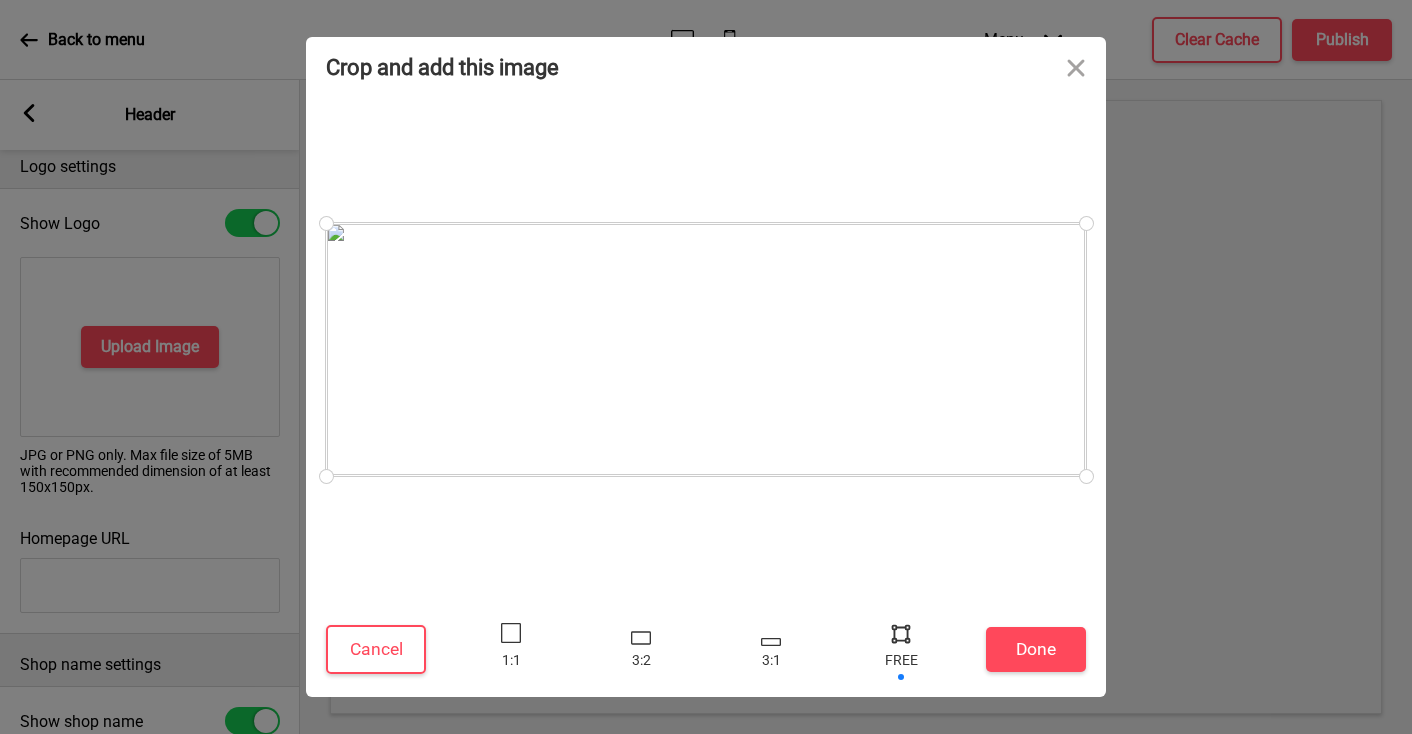 click at bounding box center (326, 476) 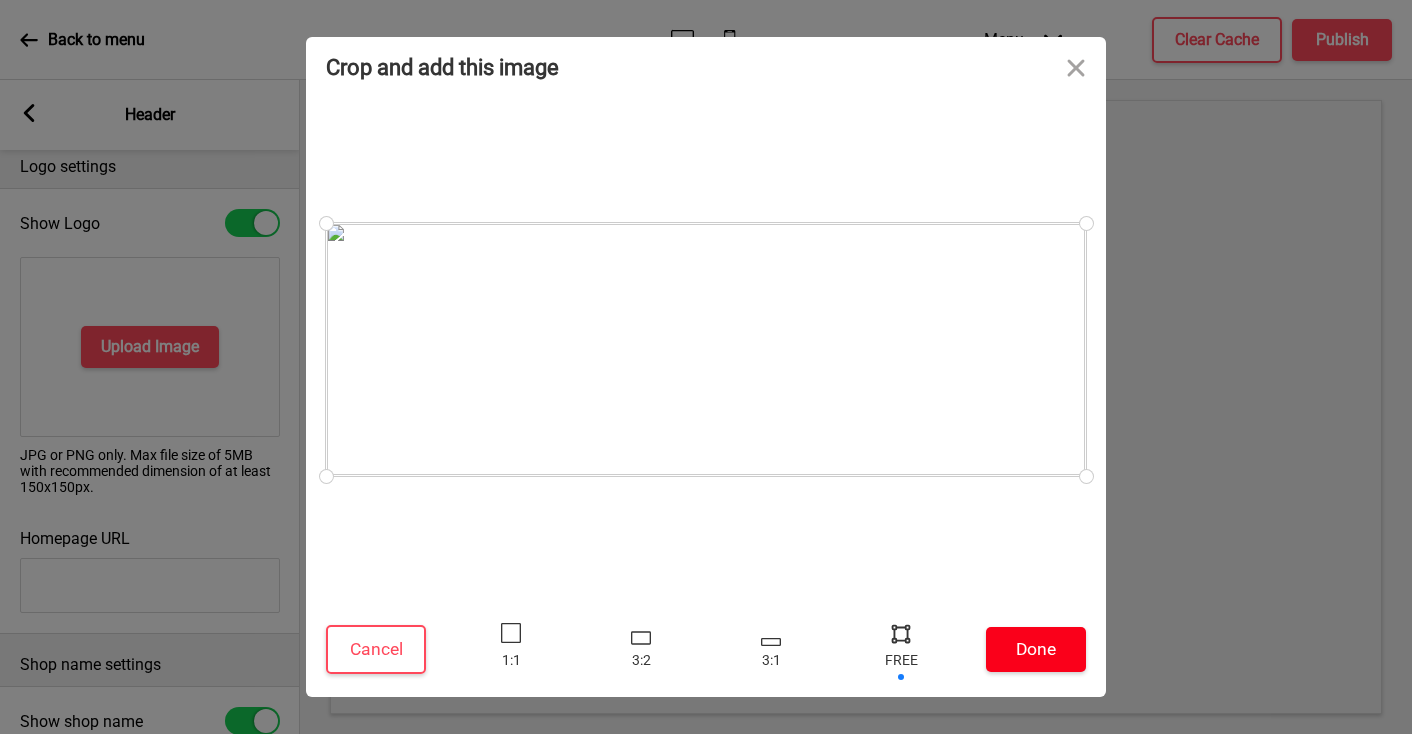 click on "Done" at bounding box center (1036, 649) 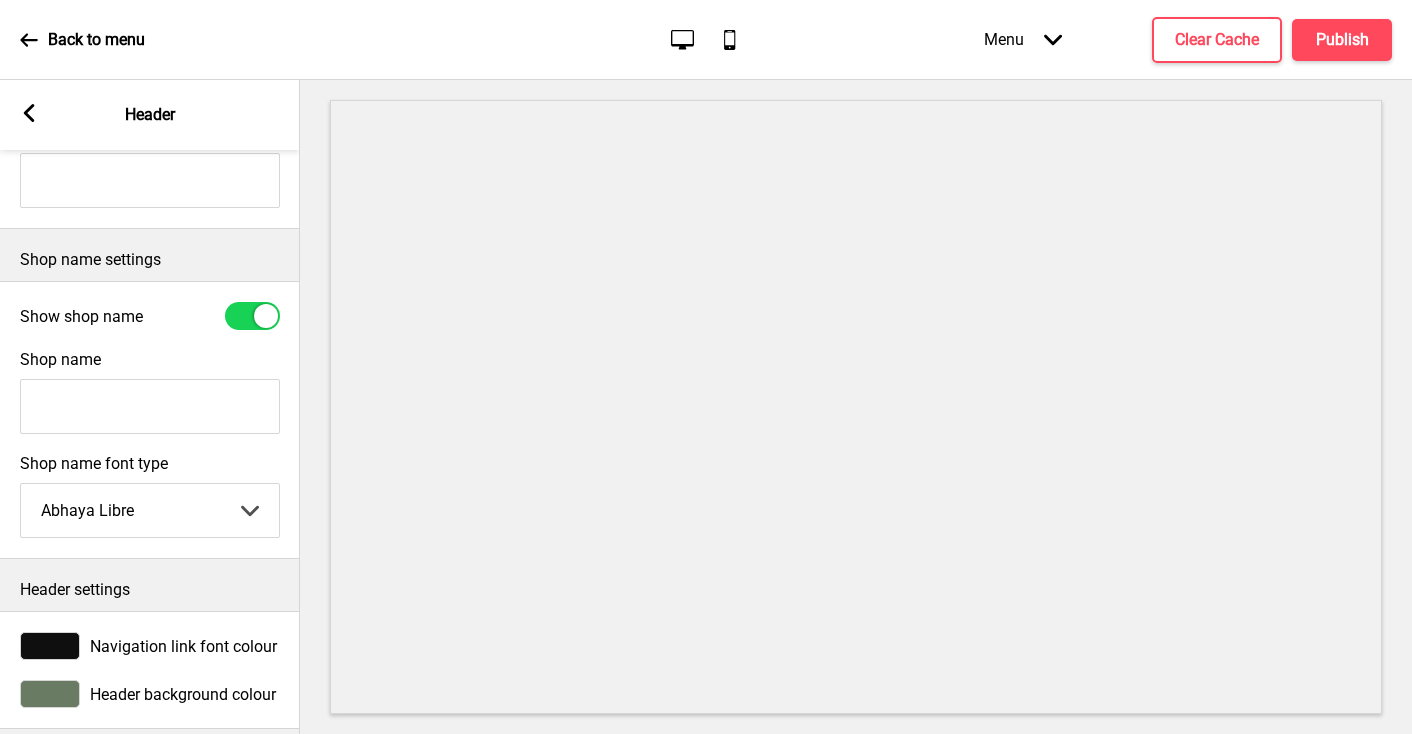 scroll, scrollTop: 404, scrollLeft: 0, axis: vertical 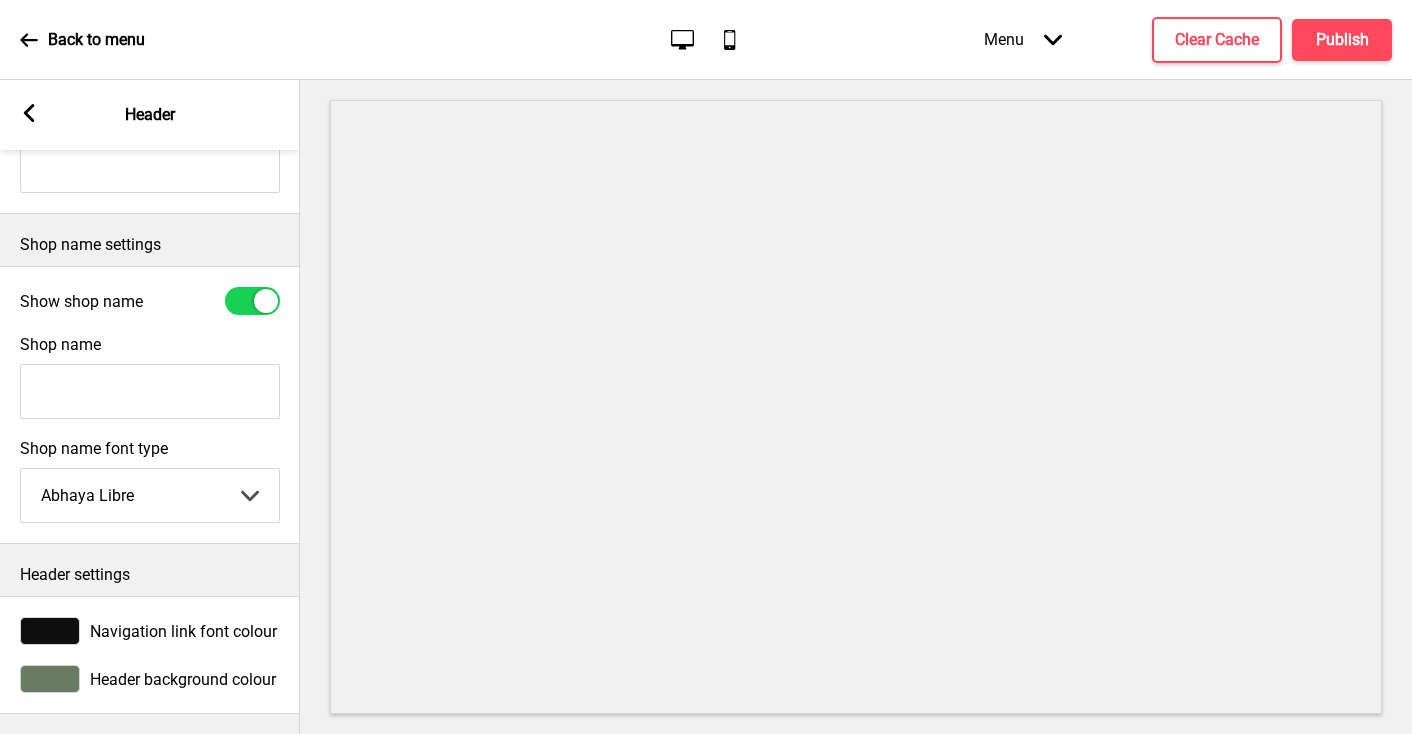 click at bounding box center [50, 631] 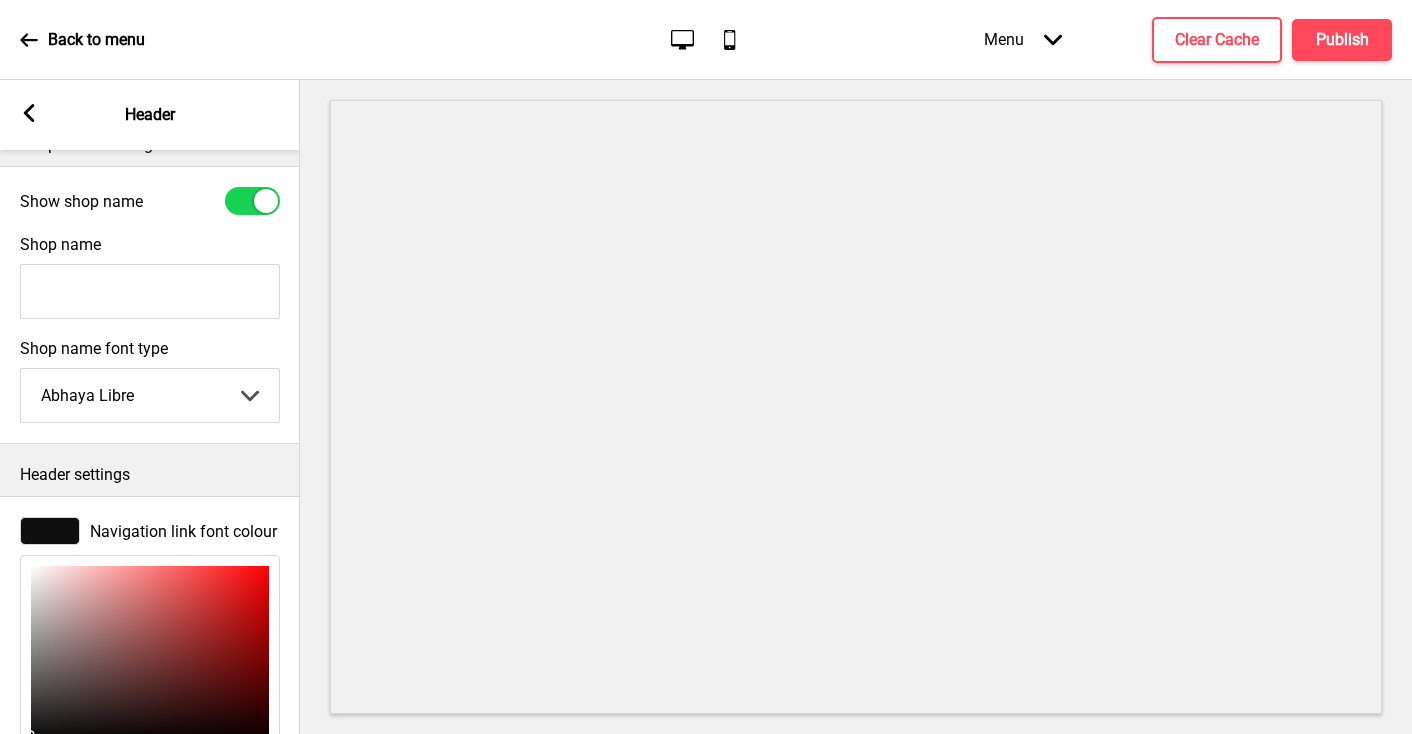scroll, scrollTop: 731, scrollLeft: 0, axis: vertical 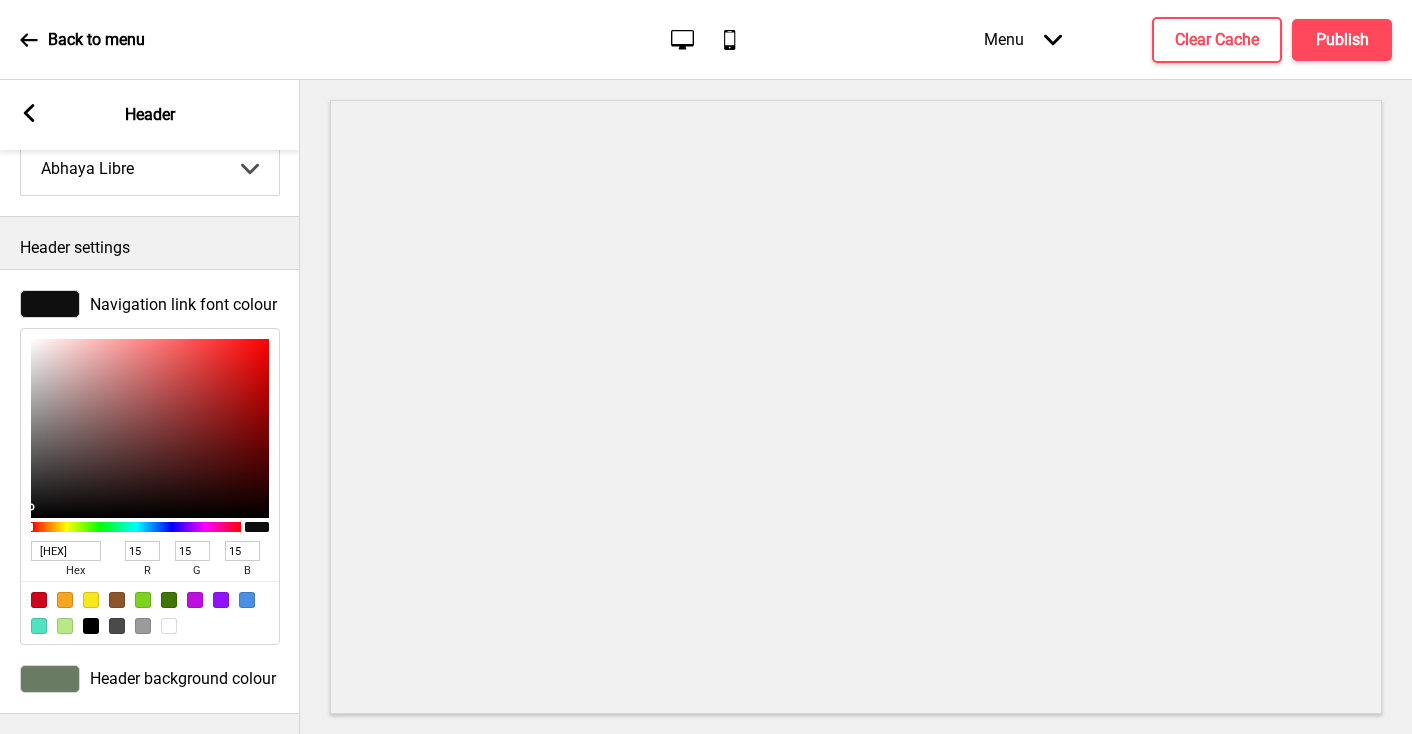 drag, startPoint x: 93, startPoint y: 552, endPoint x: -56, endPoint y: 530, distance: 150.6154 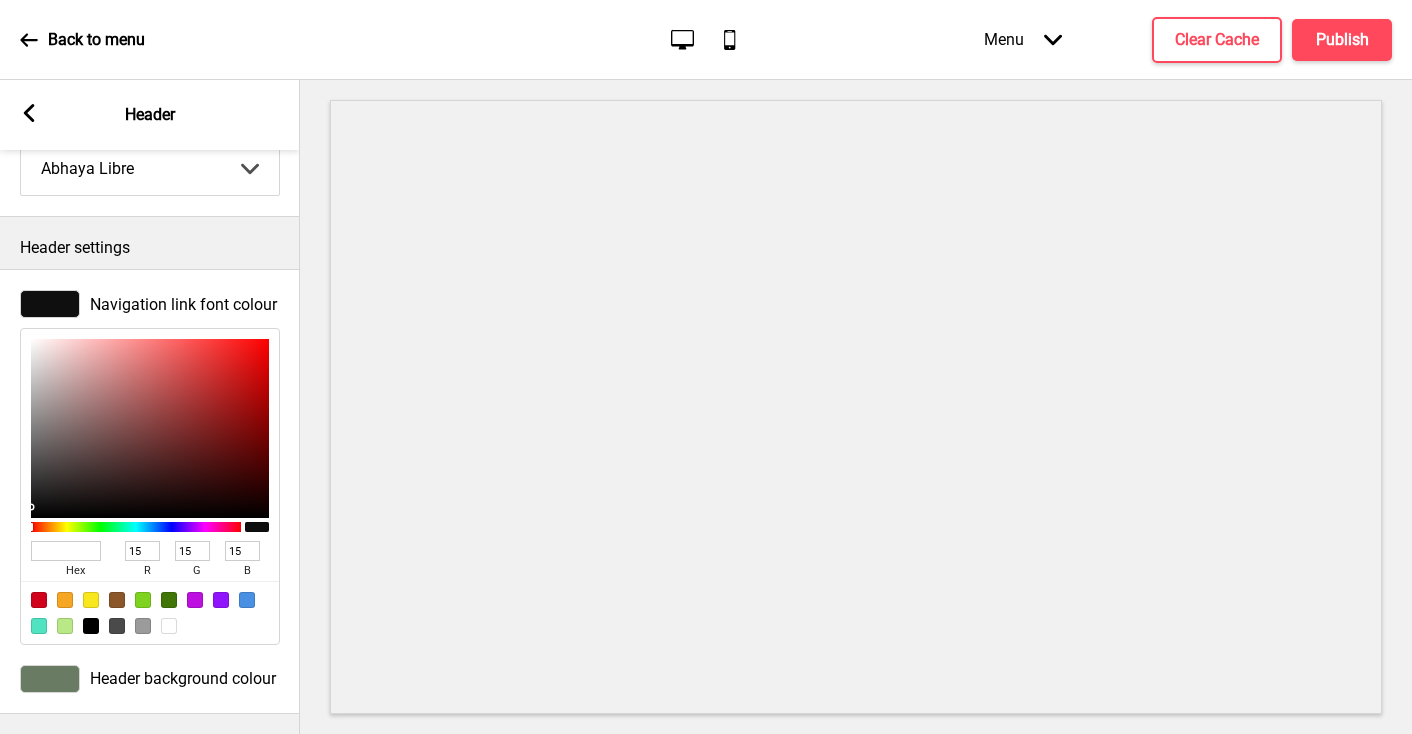 paste on "[HEX]" 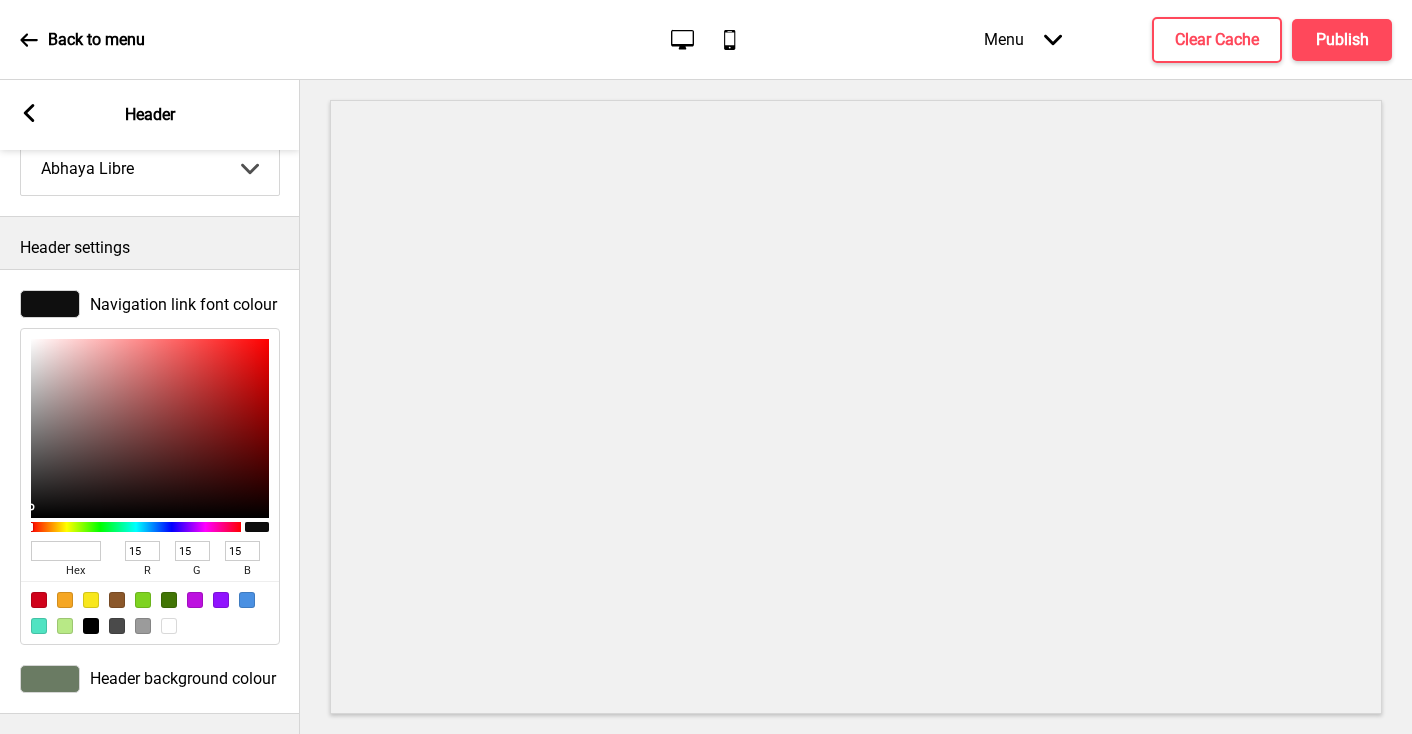 type on "[HEX]" 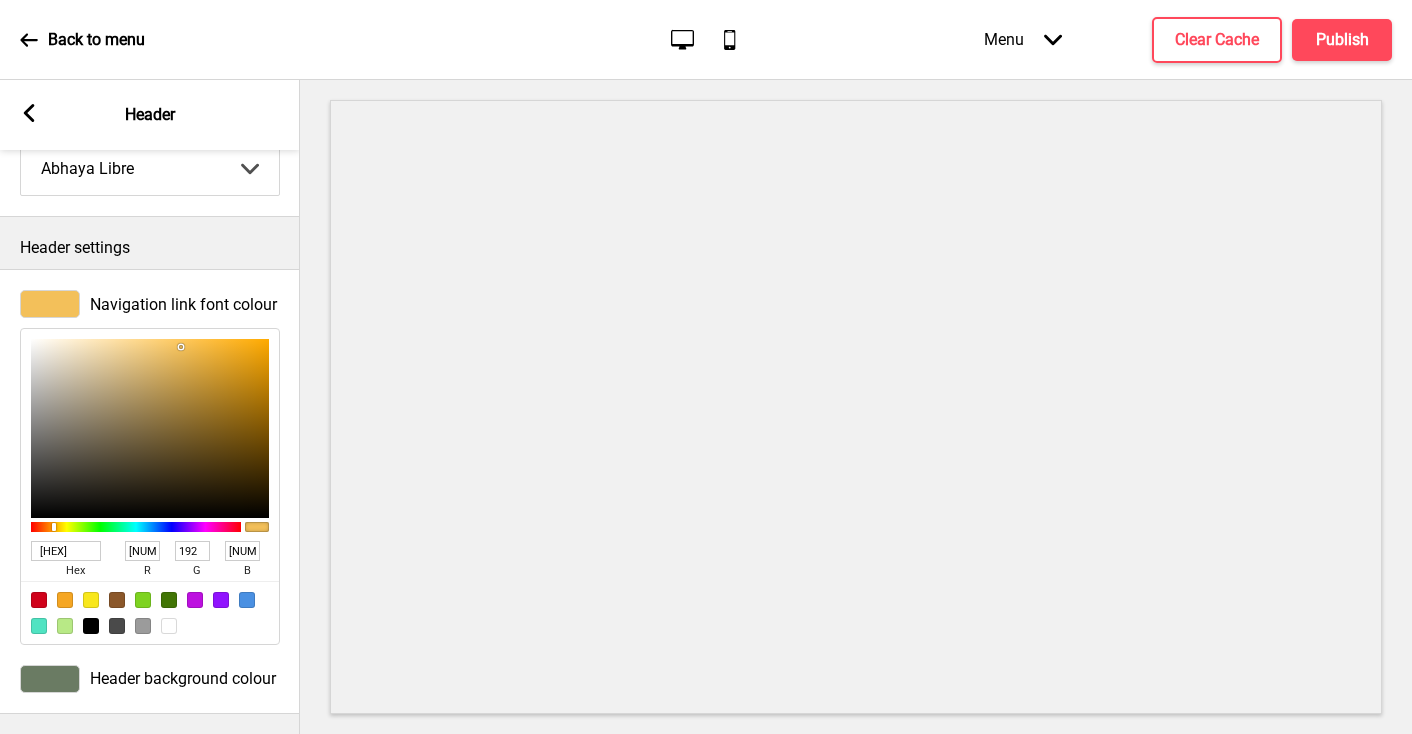 type on "[HEX]" 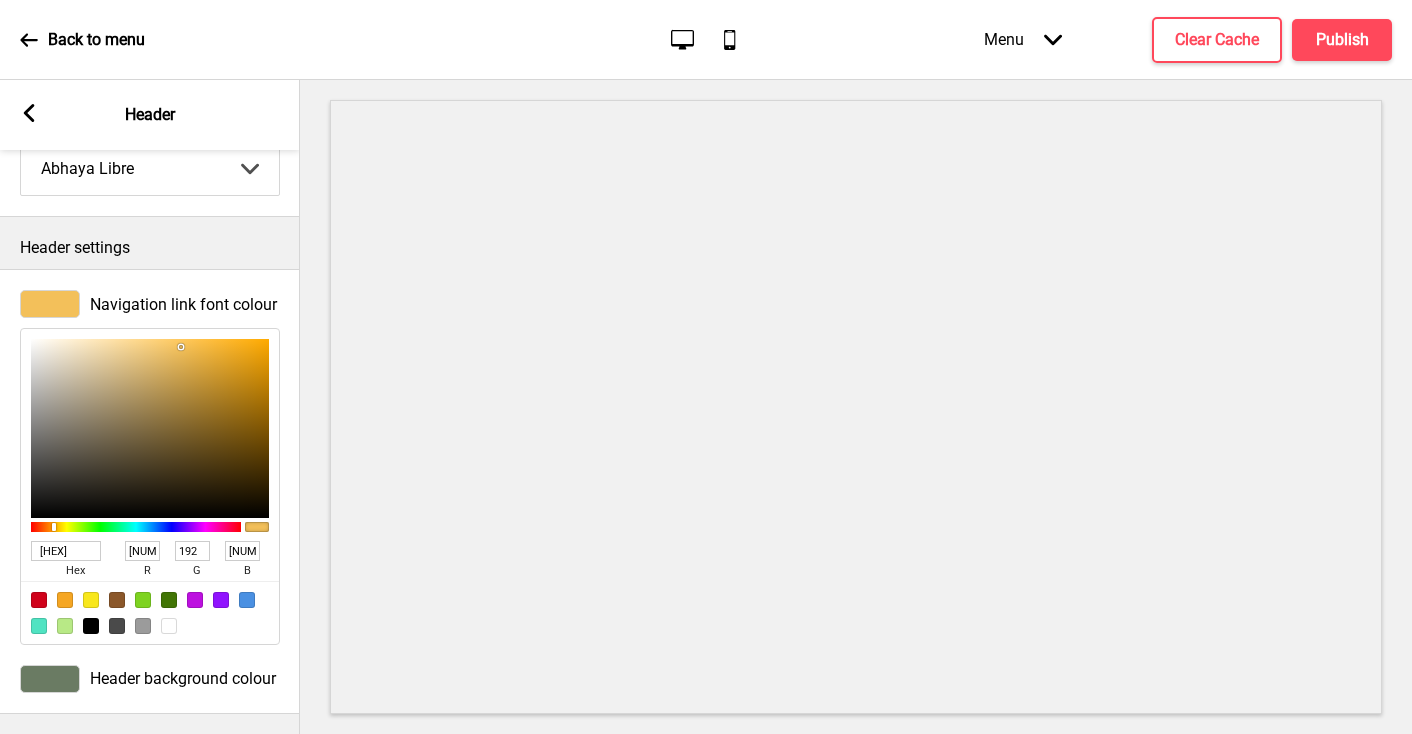 click at bounding box center [50, 679] 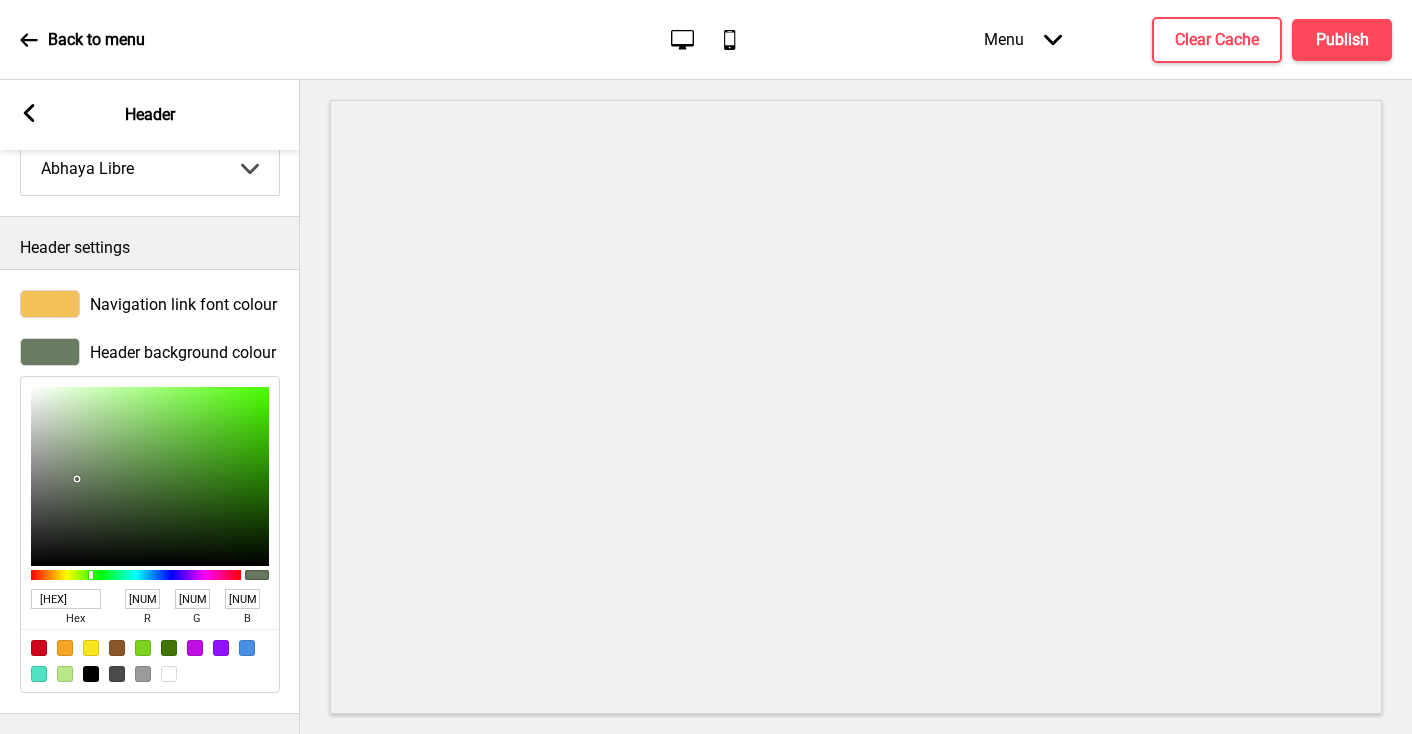 drag, startPoint x: 88, startPoint y: 599, endPoint x: -31, endPoint y: 586, distance: 119.70798 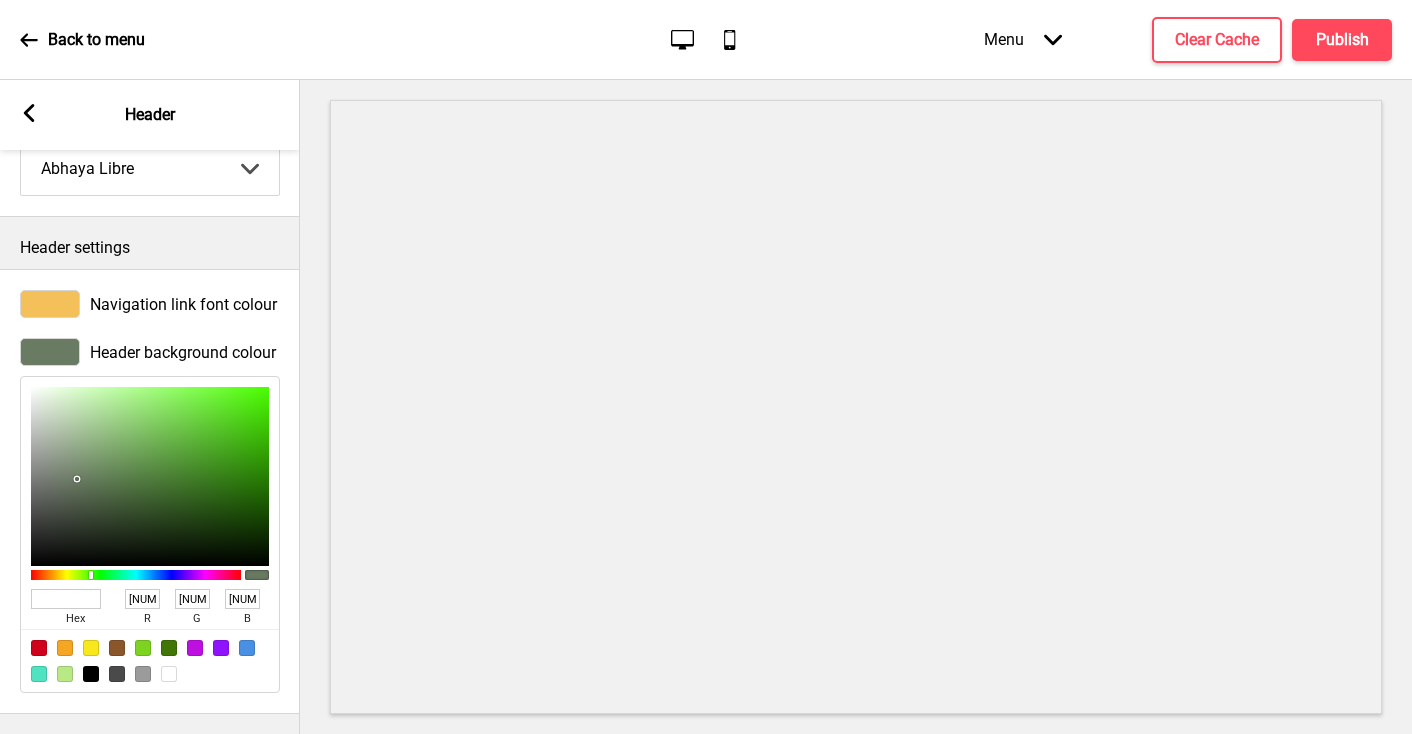 paste on "[HEX]" 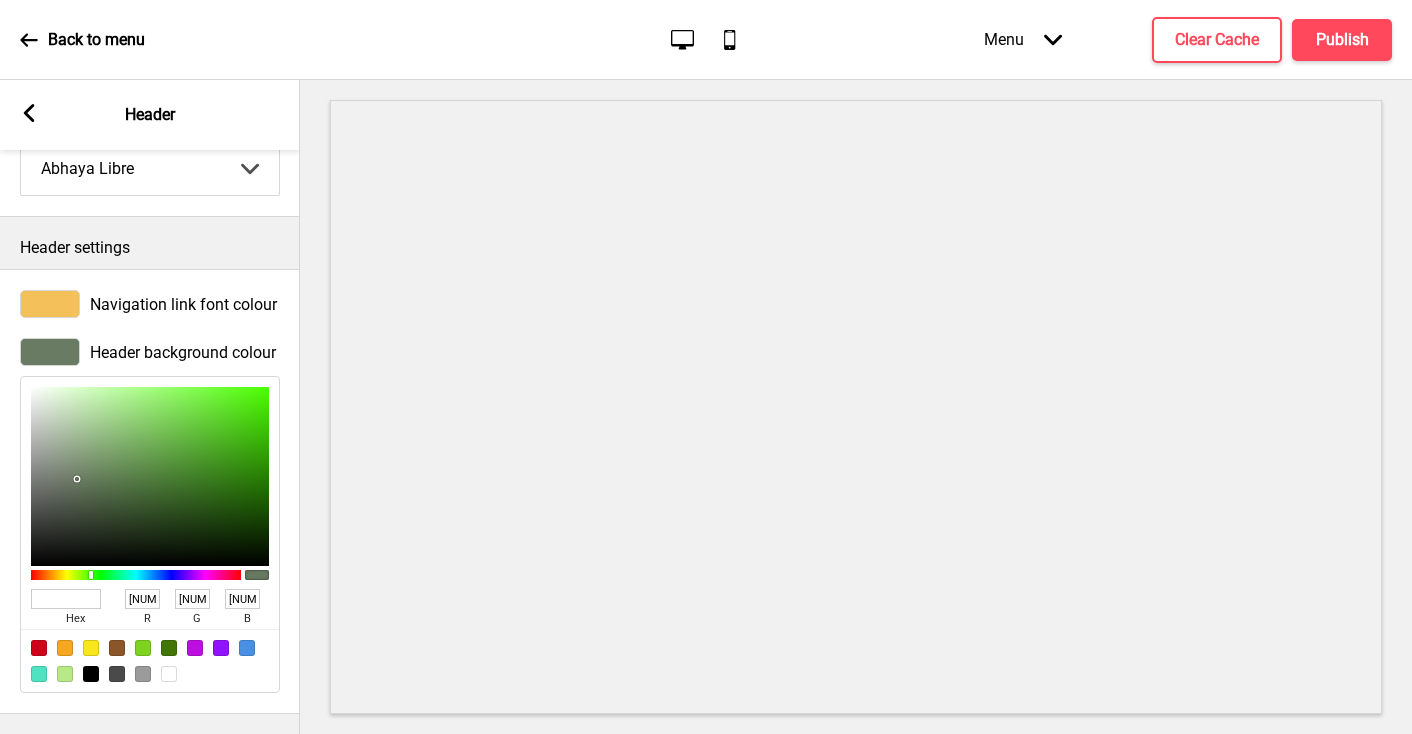 type on "[HEX]" 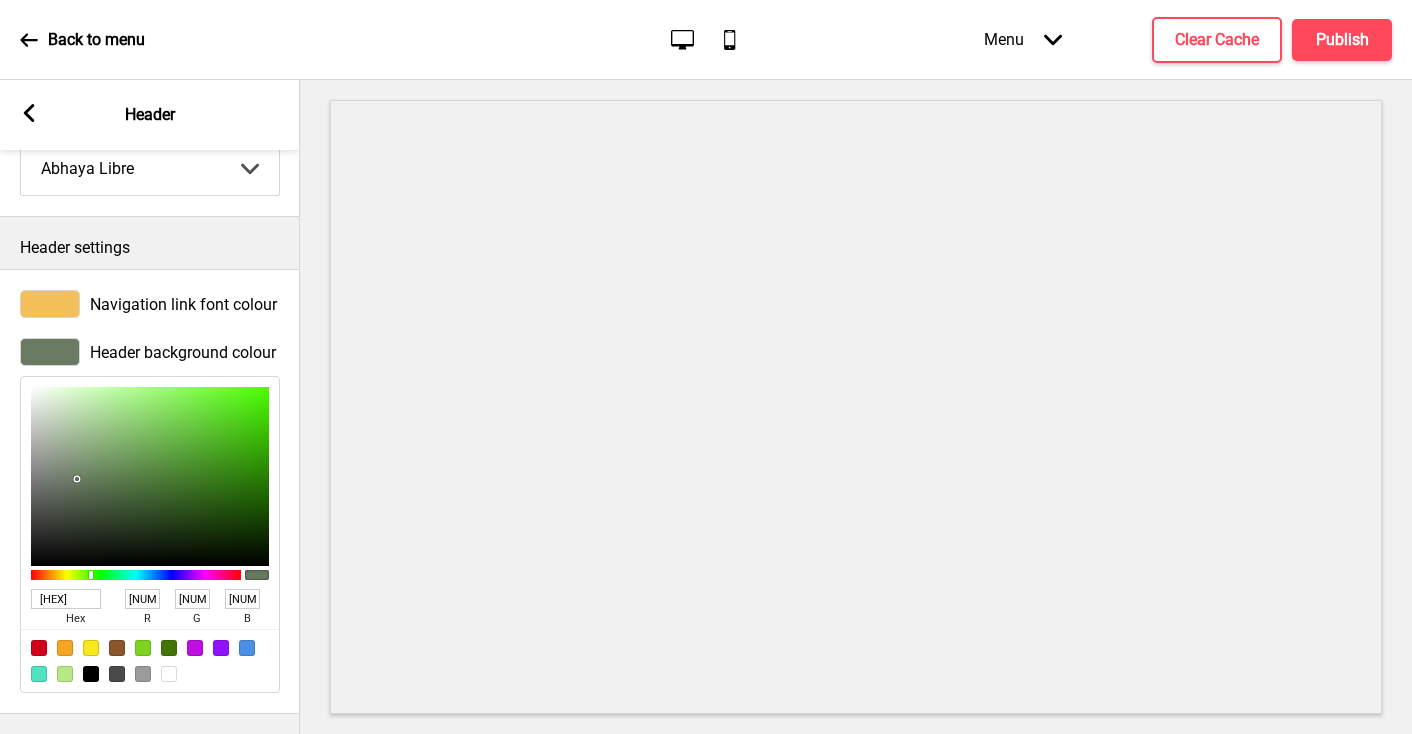 click on "Header background colour [HEX] hex [NUMBER] r [NUMBER] g [NUMBER] b [NUMBER] a" at bounding box center (150, 515) 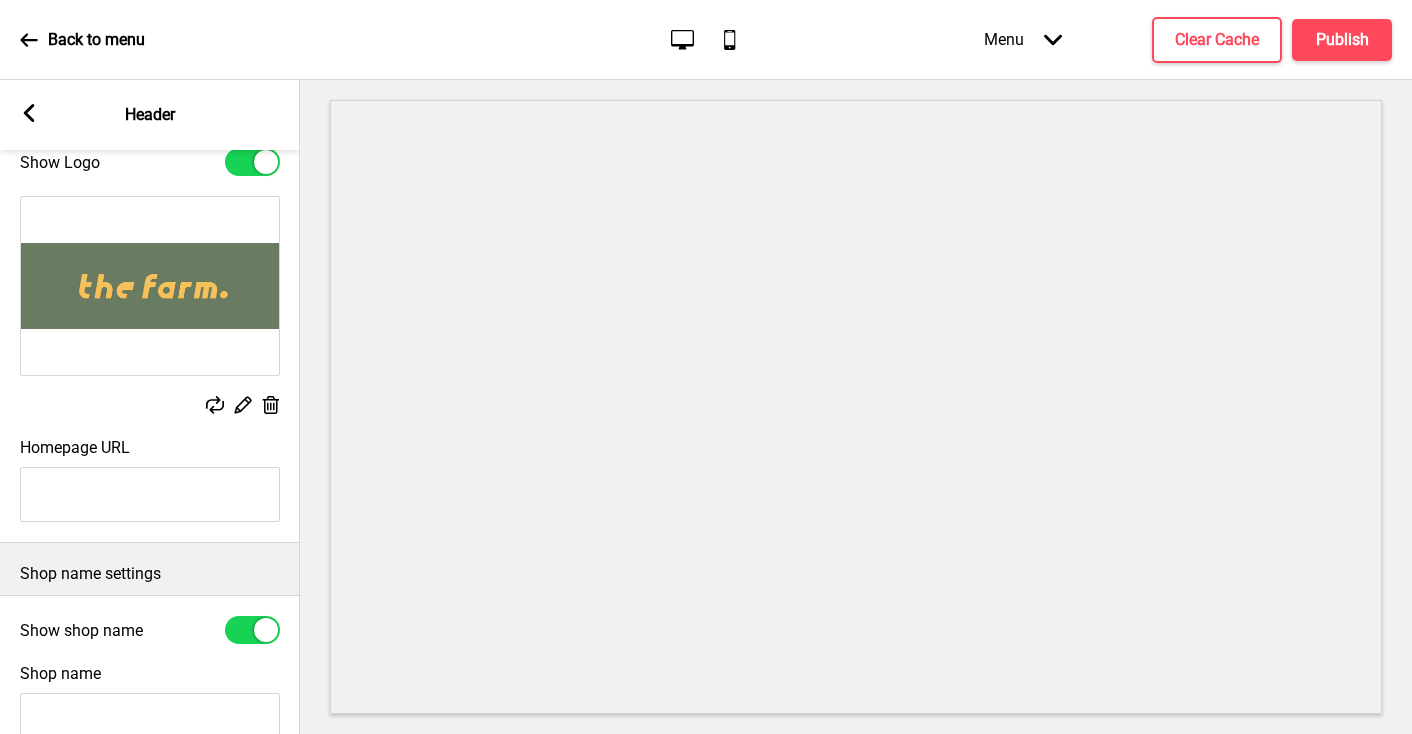 scroll, scrollTop: 0, scrollLeft: 0, axis: both 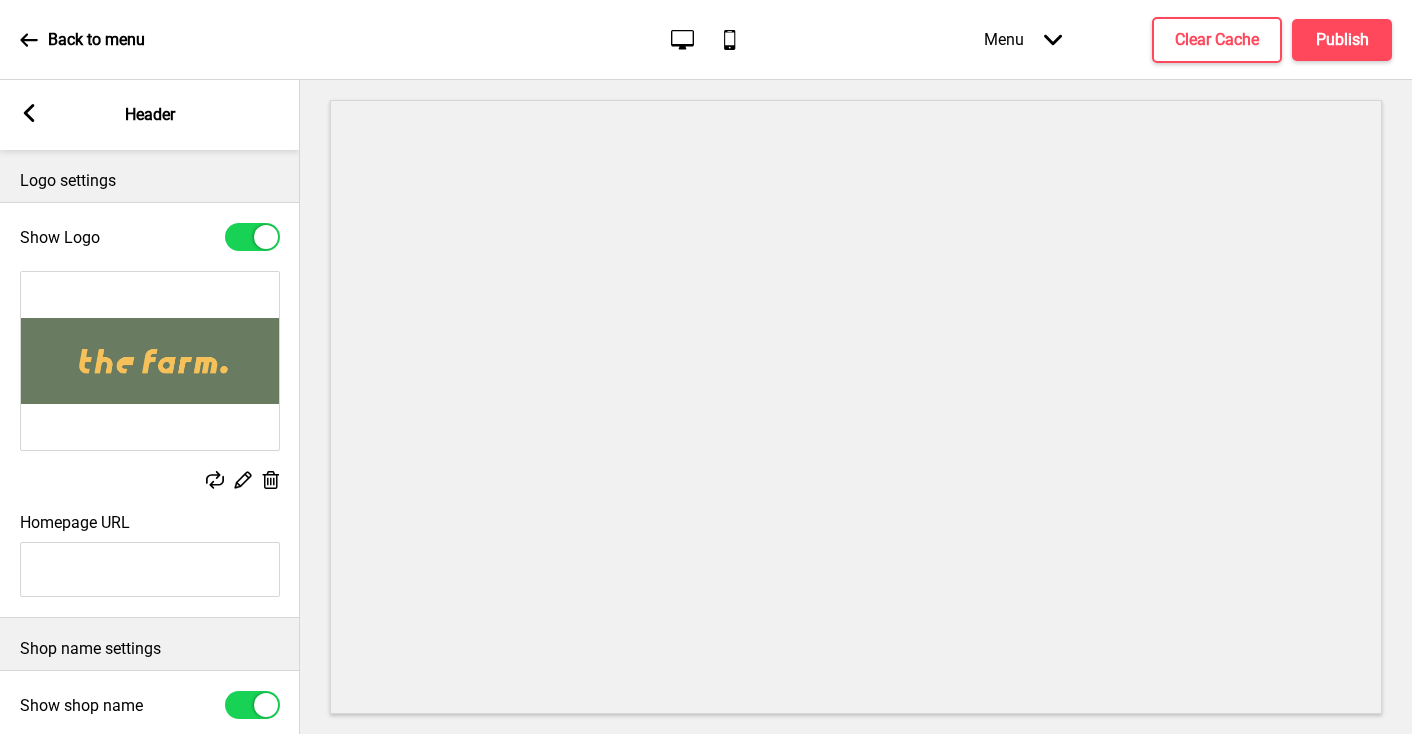 click 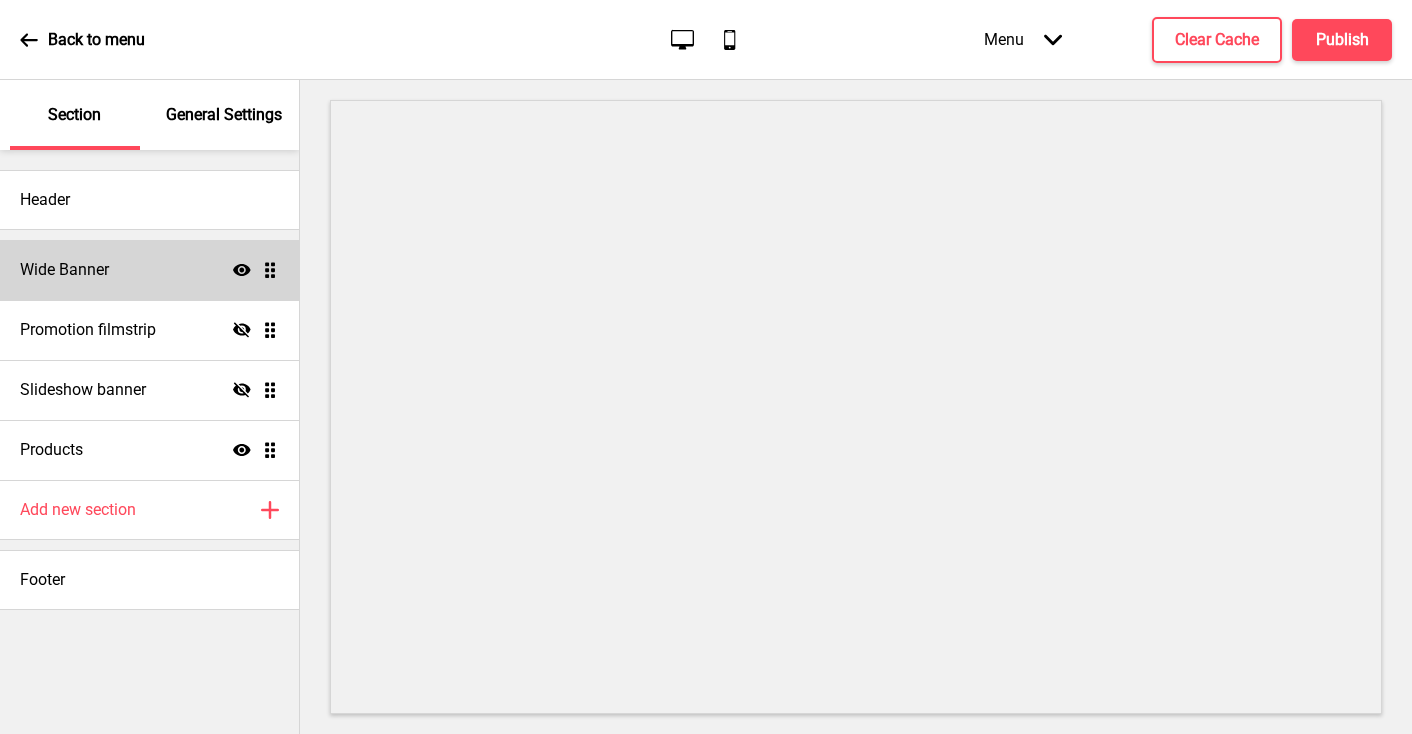 click on "Wide Banner Show Drag" at bounding box center (149, 270) 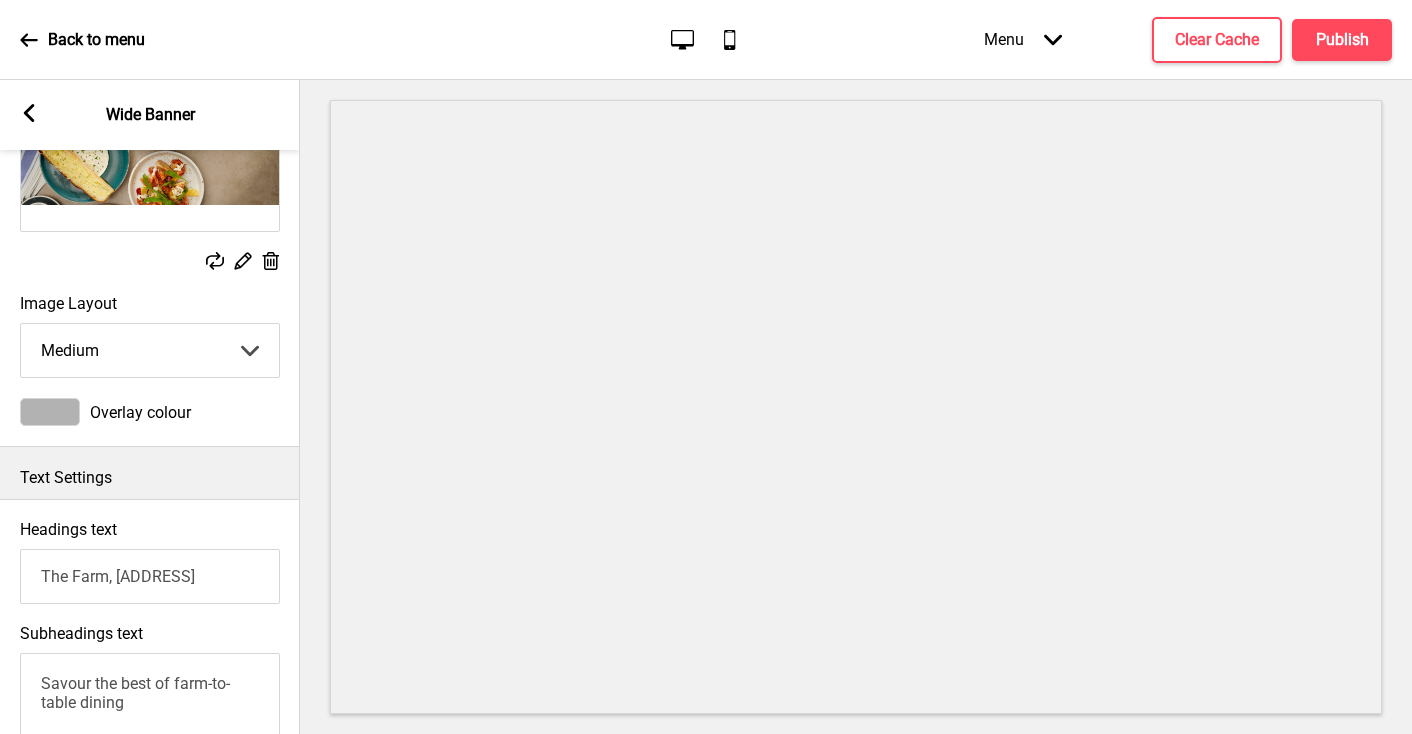 scroll, scrollTop: 0, scrollLeft: 0, axis: both 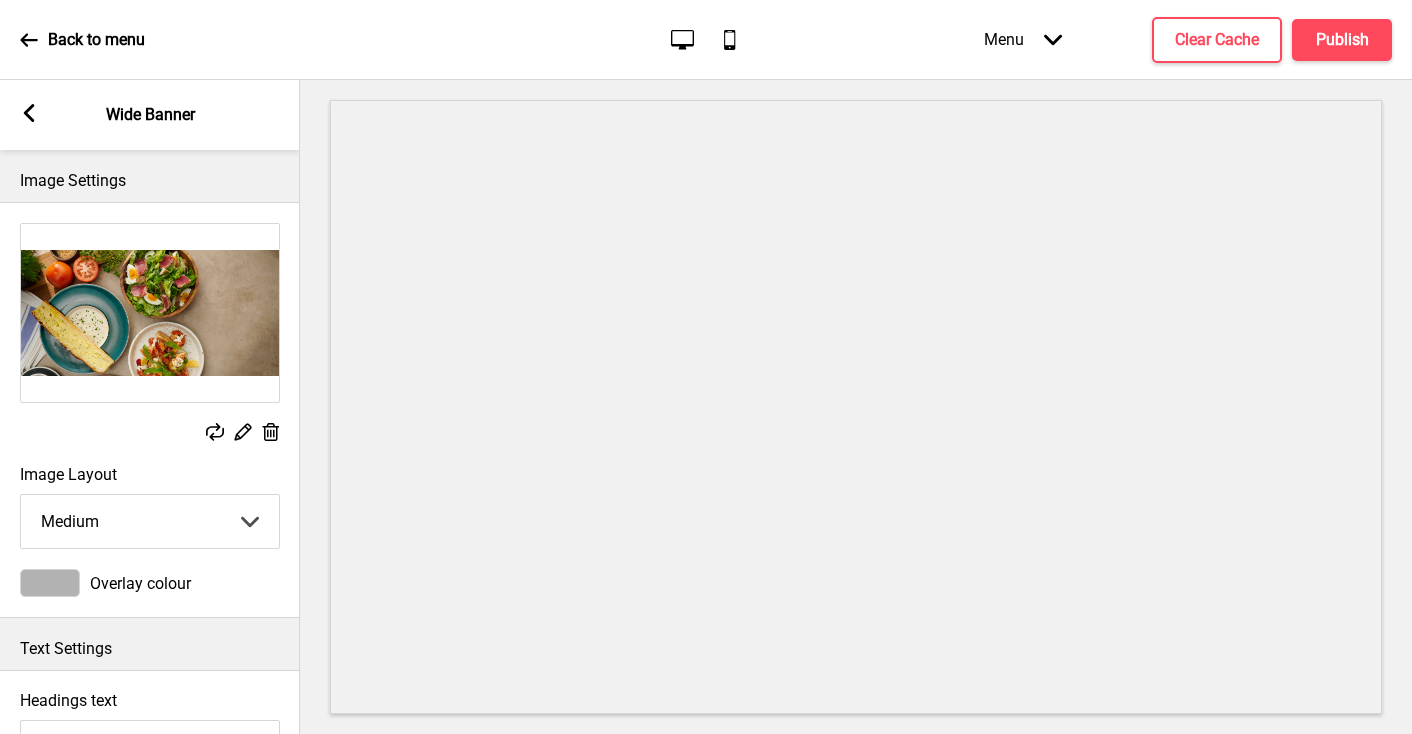 click 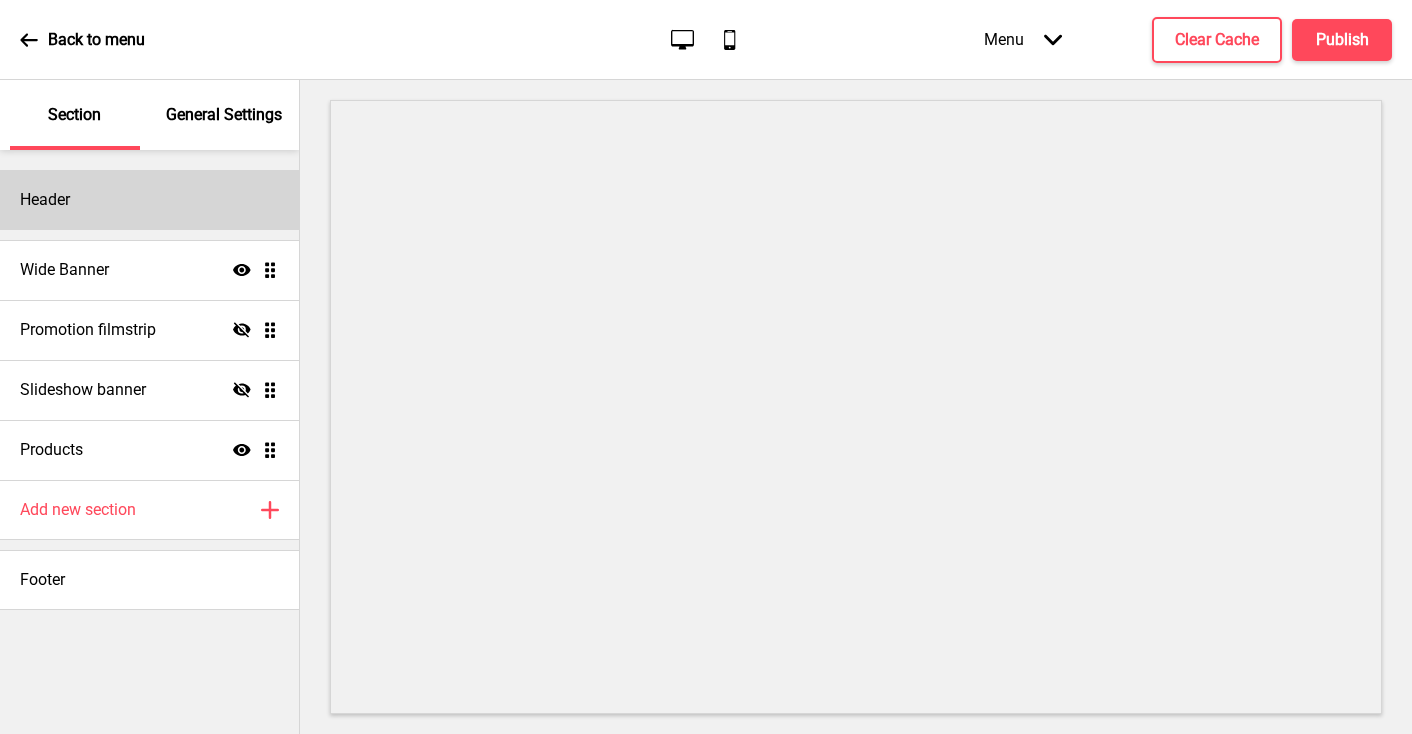 click on "Header" at bounding box center (149, 200) 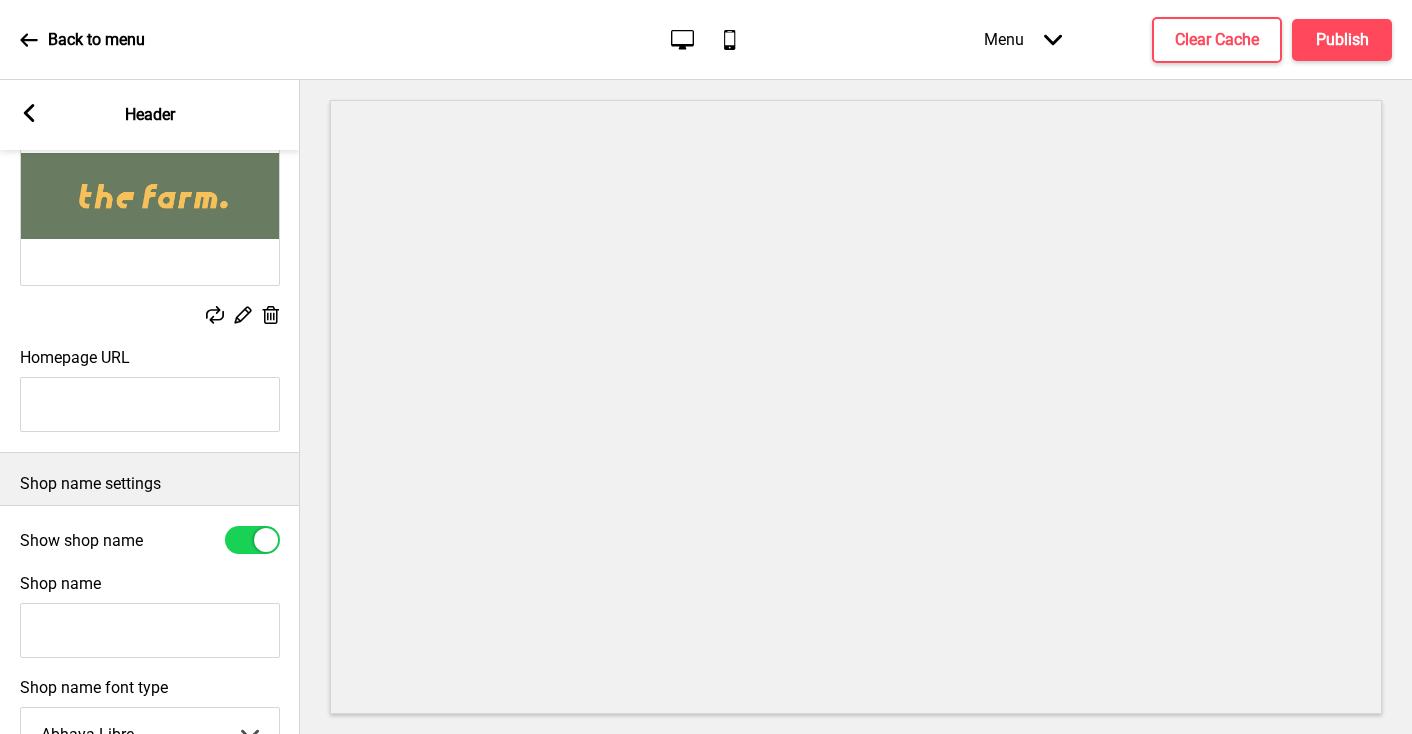 scroll, scrollTop: 312, scrollLeft: 0, axis: vertical 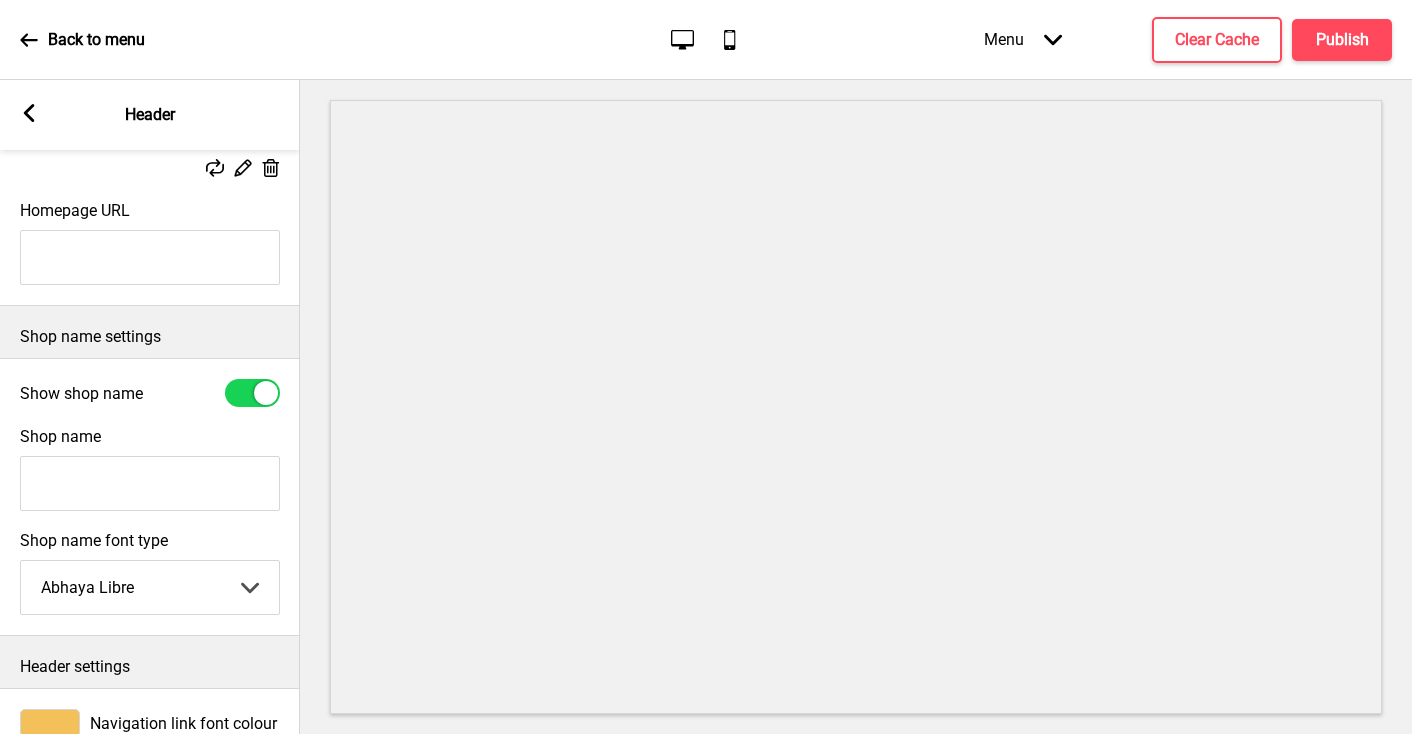 click on "Homepage URL" at bounding box center (150, 257) 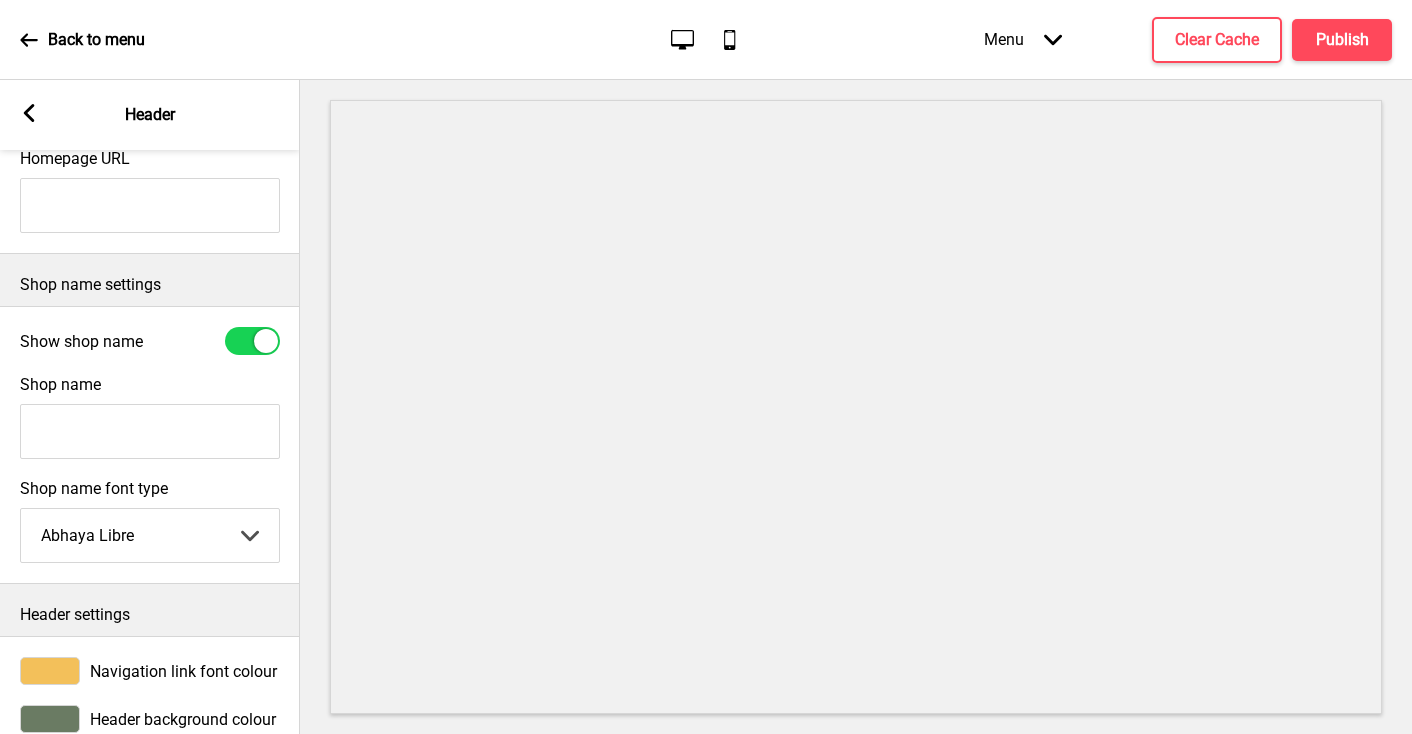 scroll, scrollTop: 404, scrollLeft: 0, axis: vertical 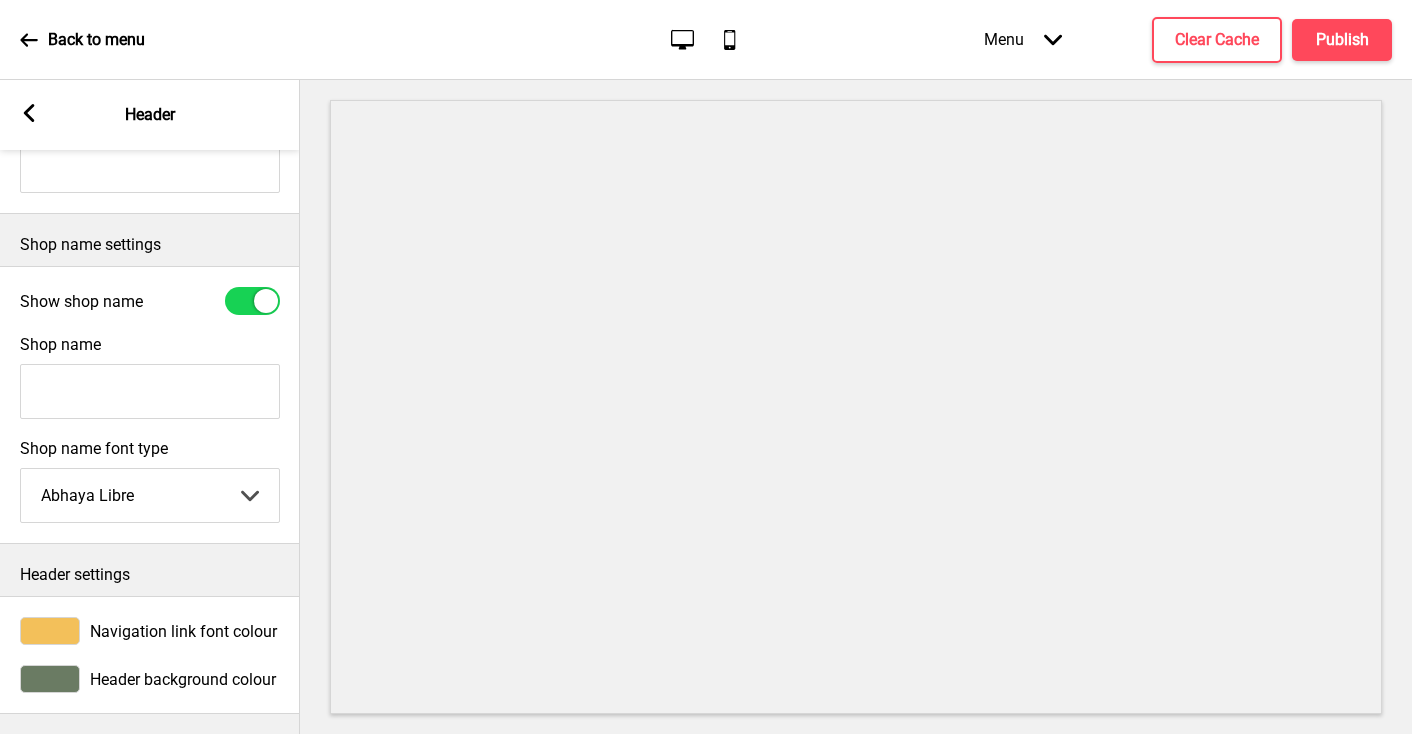 click on "Shop name" at bounding box center [150, 391] 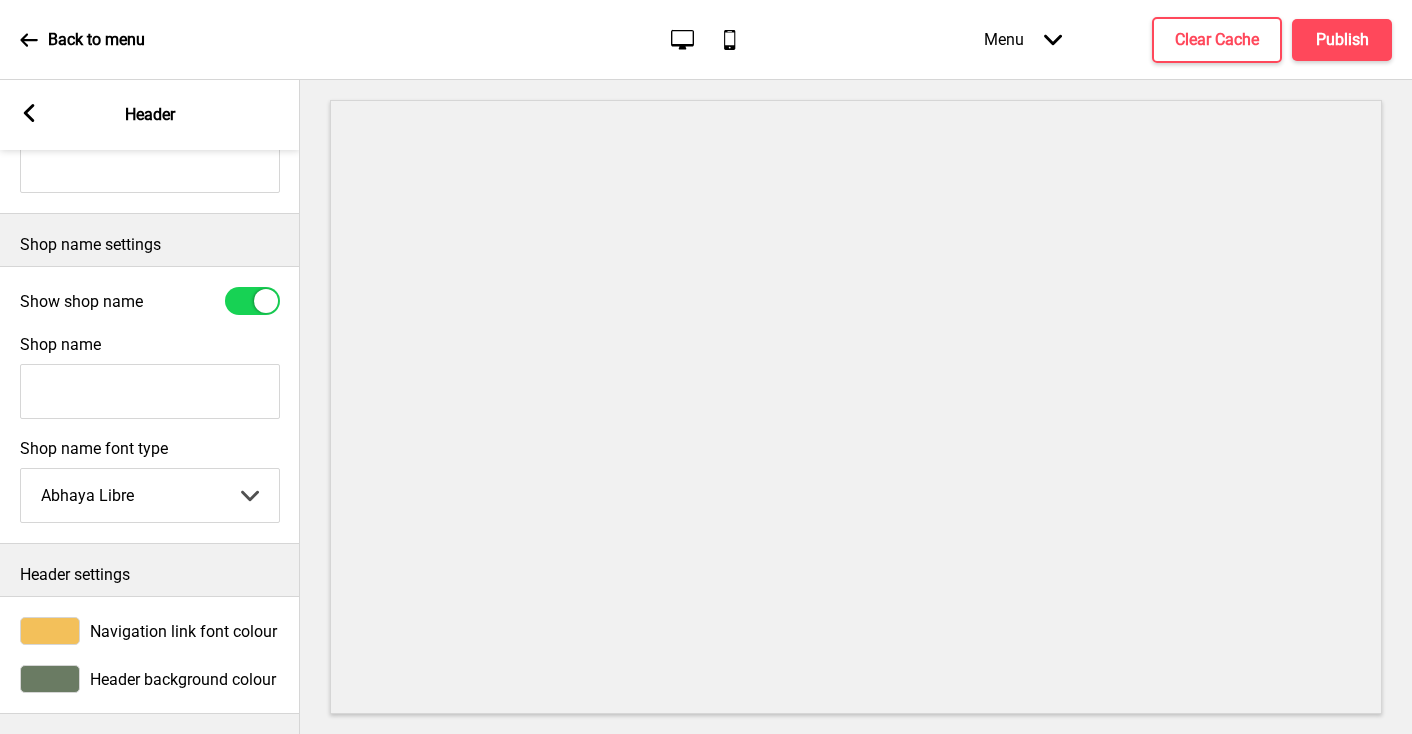 checkbox on "false" 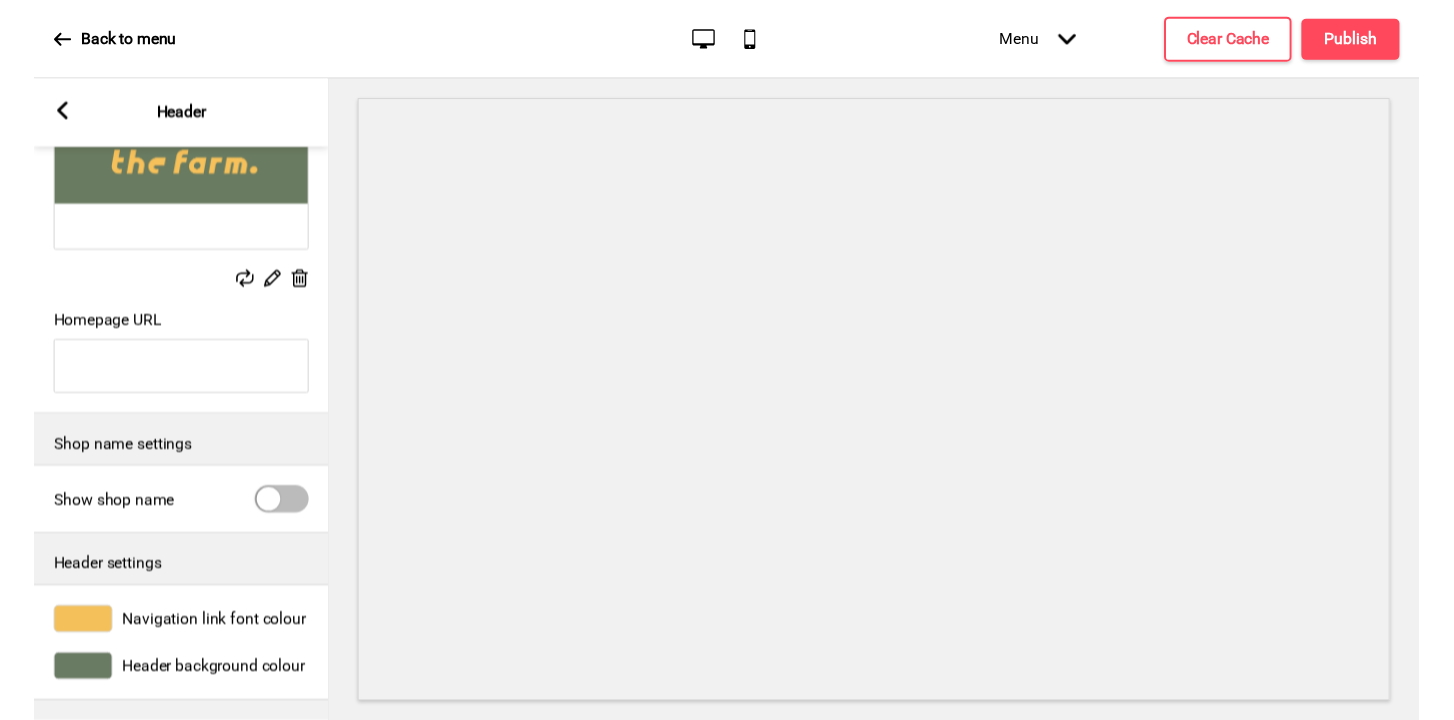 scroll, scrollTop: 196, scrollLeft: 0, axis: vertical 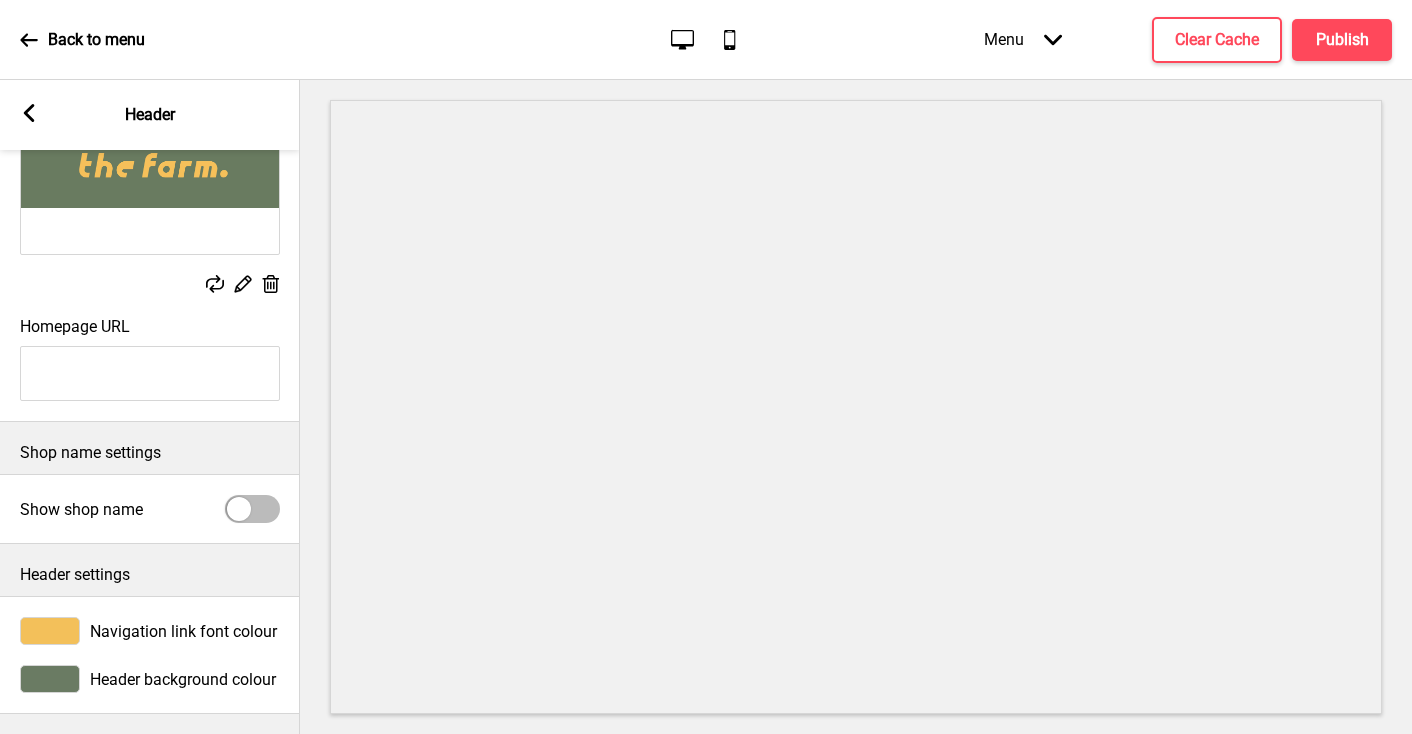 click 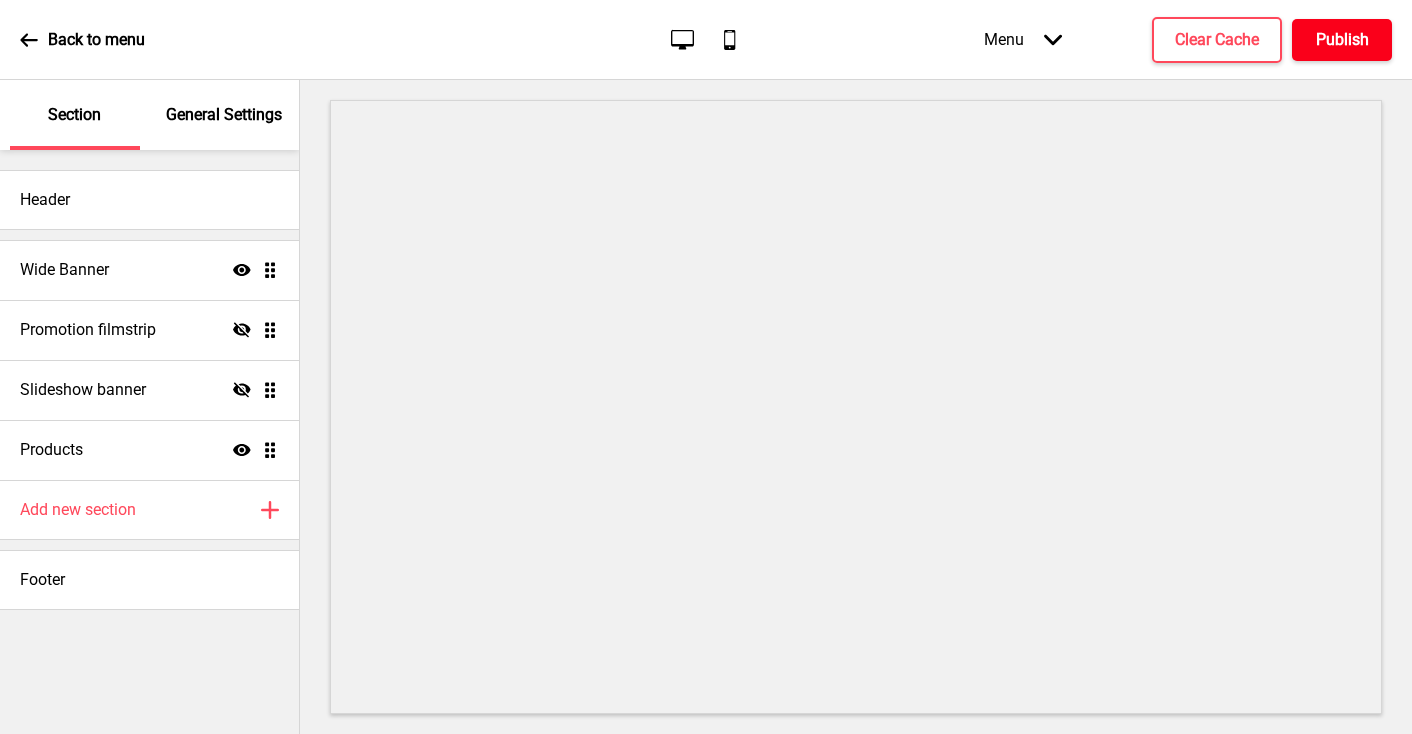 click on "Publish" at bounding box center [1342, 40] 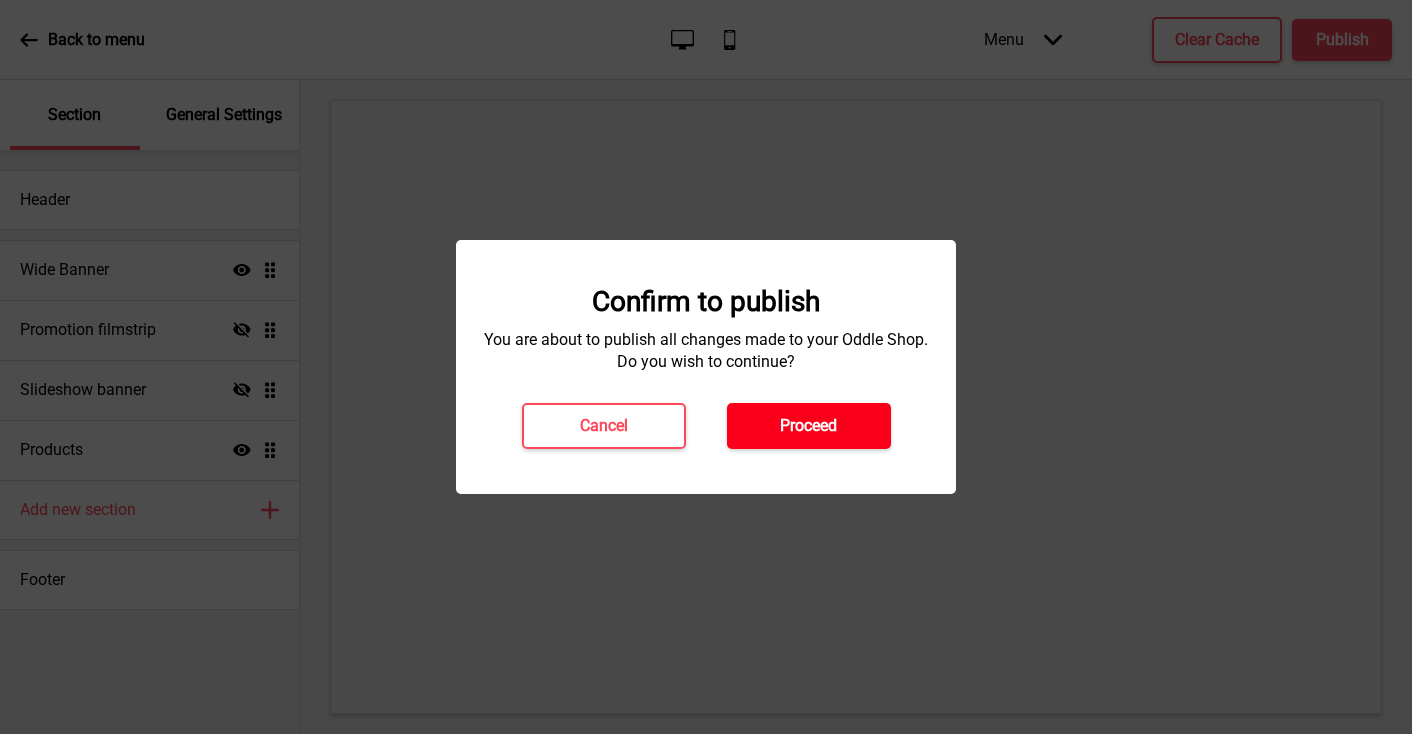 click on "Proceed" at bounding box center (808, 426) 